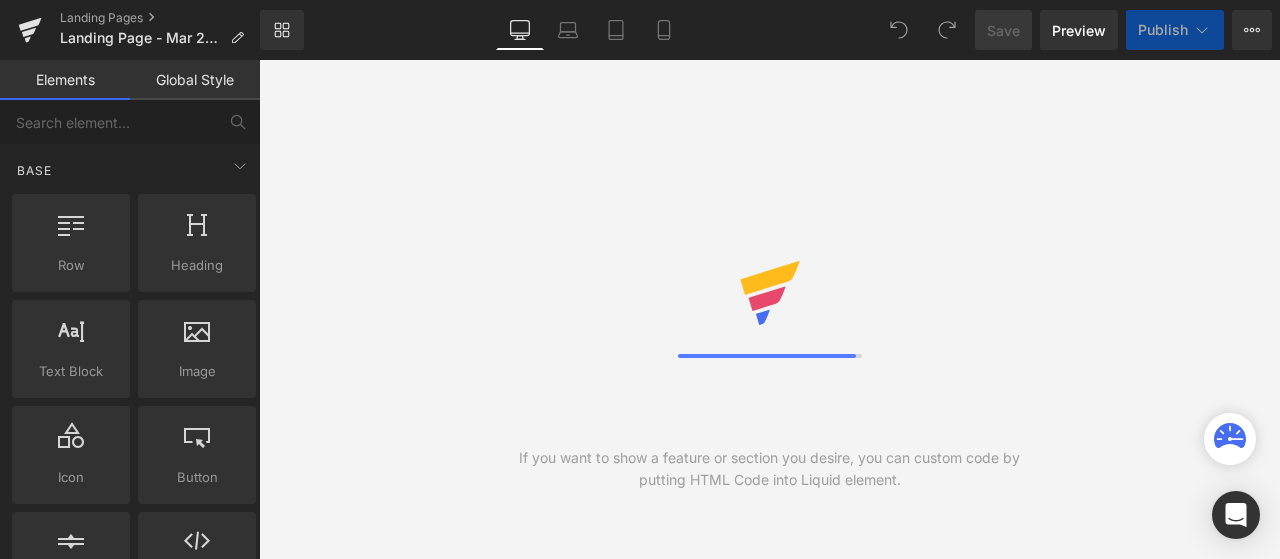 scroll, scrollTop: 0, scrollLeft: 0, axis: both 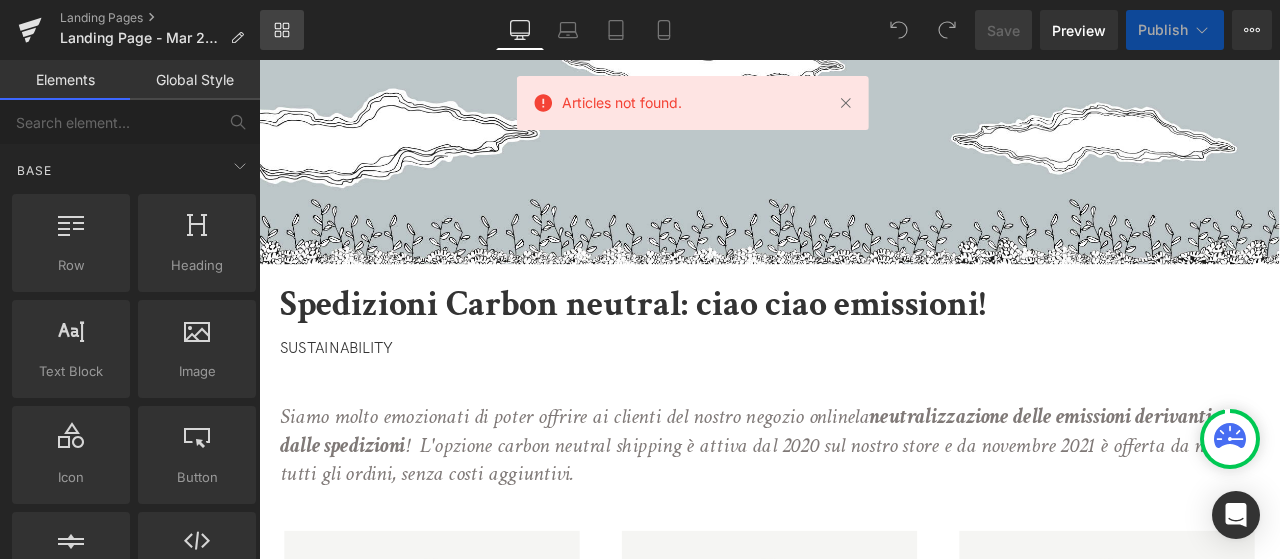 click on "Library" at bounding box center (282, 30) 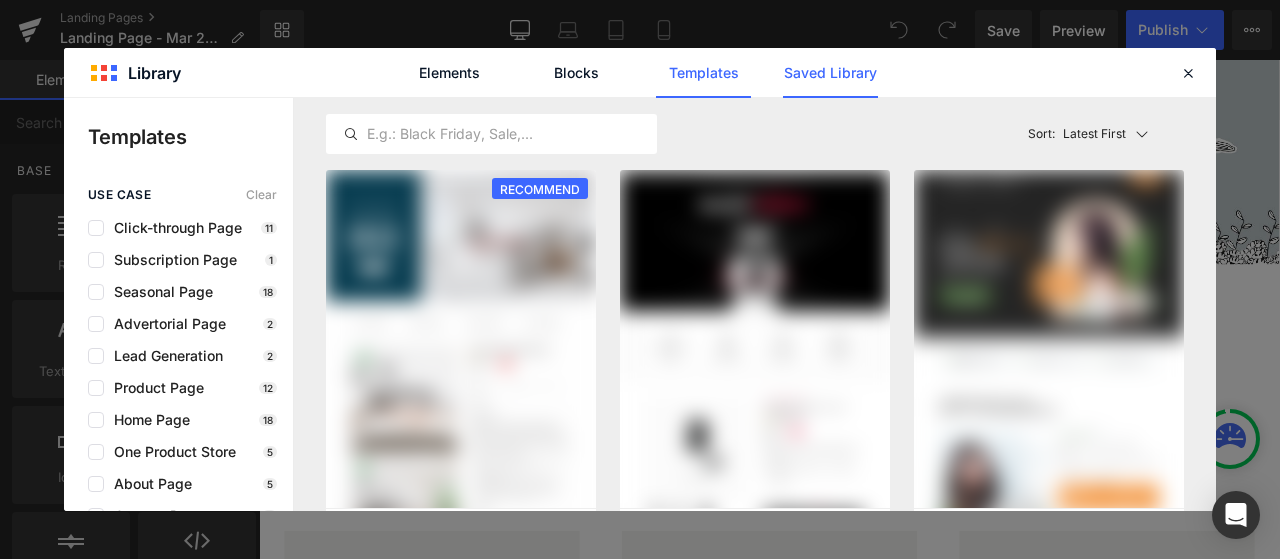 click on "Saved Library" 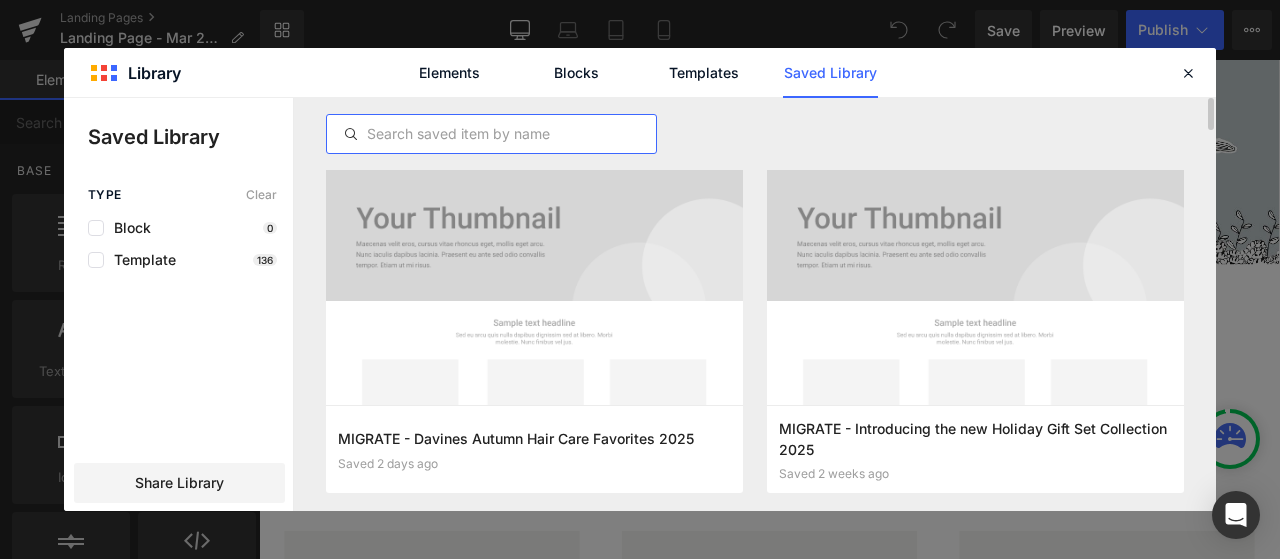 click at bounding box center [491, 134] 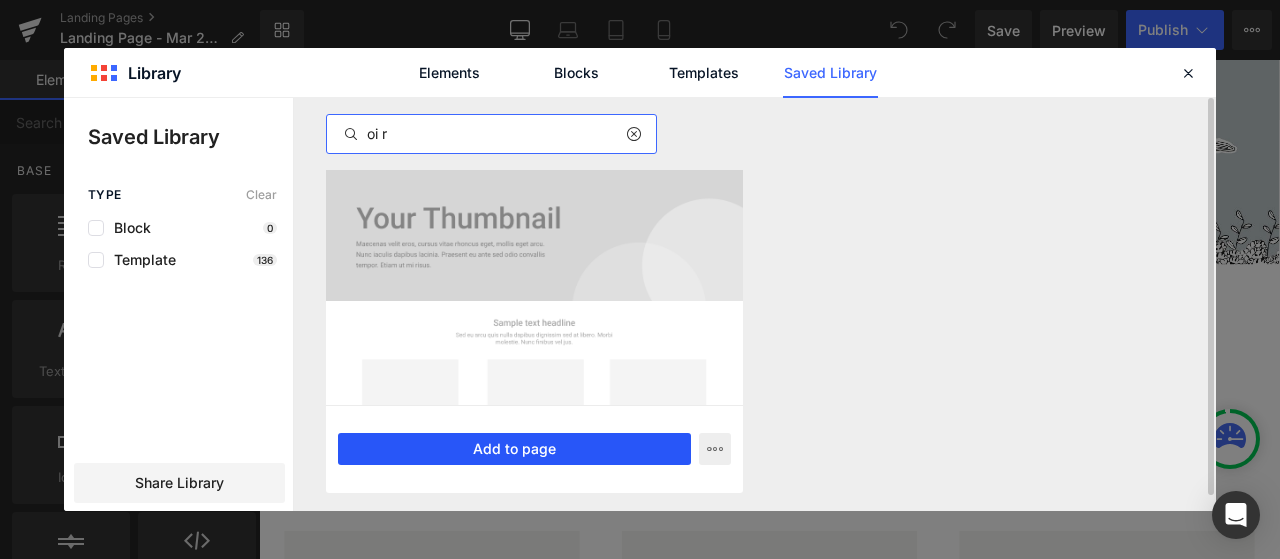 type on "oi r" 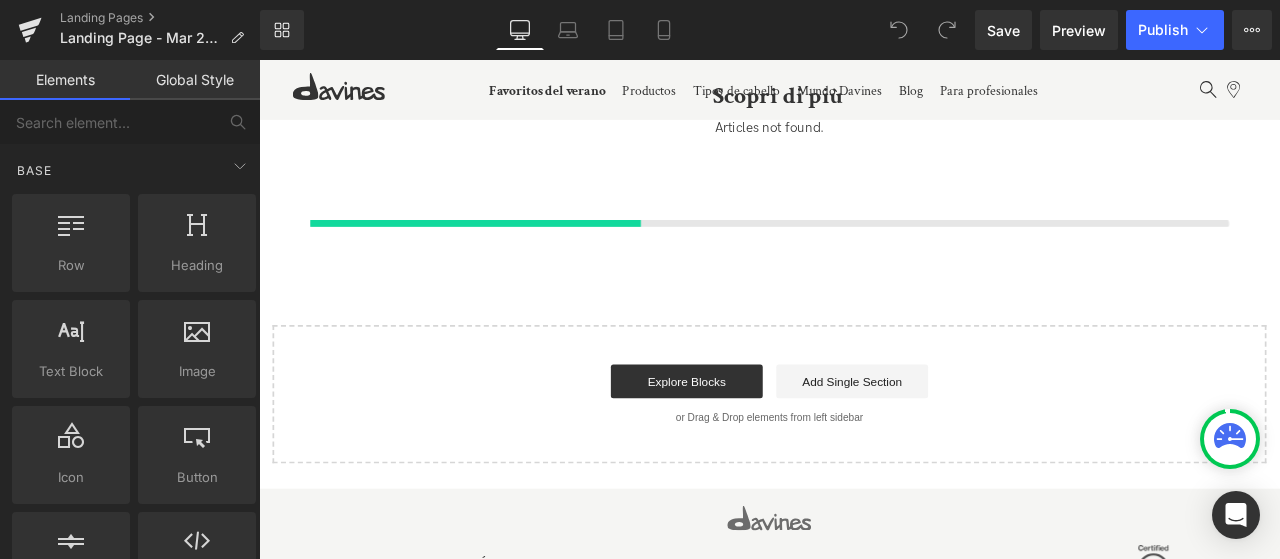 scroll, scrollTop: 4790, scrollLeft: 0, axis: vertical 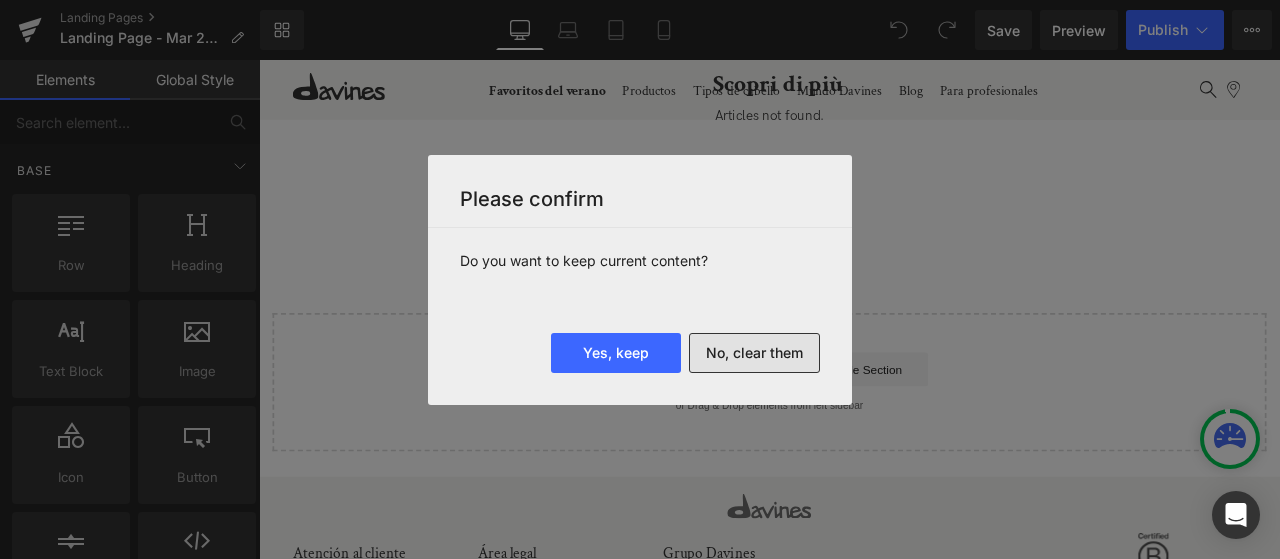 click on "No, clear them" at bounding box center (754, 353) 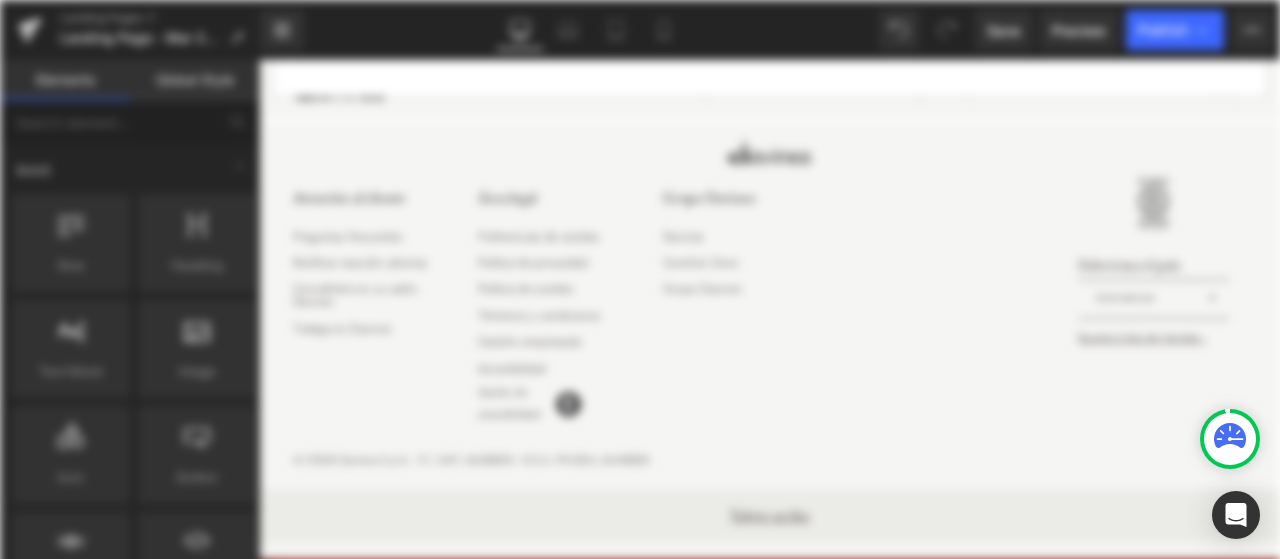 scroll, scrollTop: 0, scrollLeft: 0, axis: both 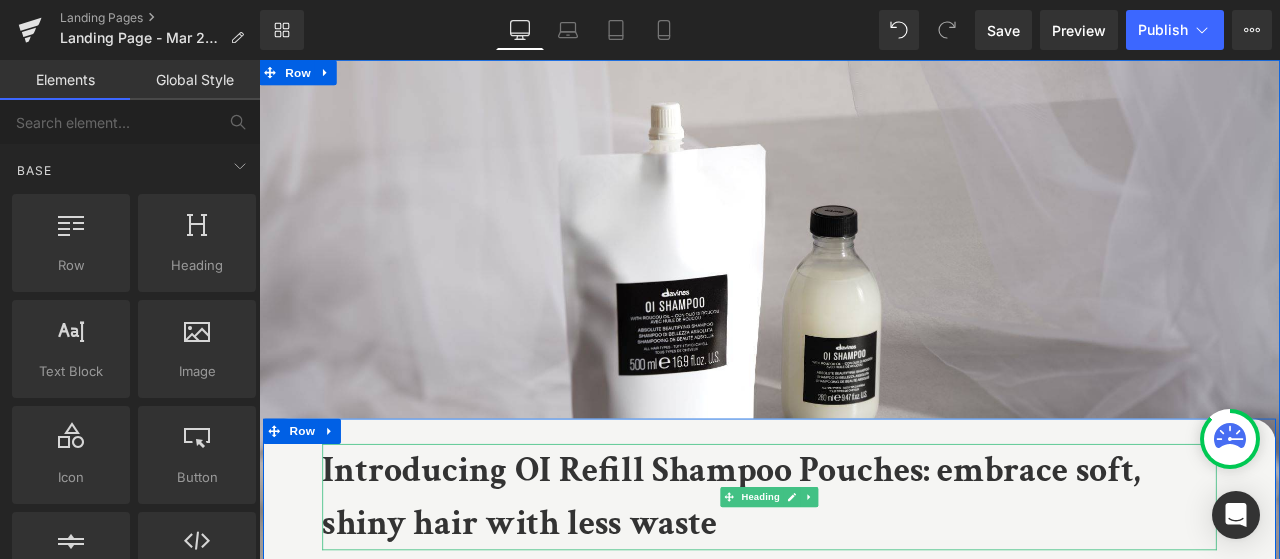 click on "Introducing OI Refill Shampoo Pouches: embrace soft, shiny hair with less waste" at bounding box center [819, 578] 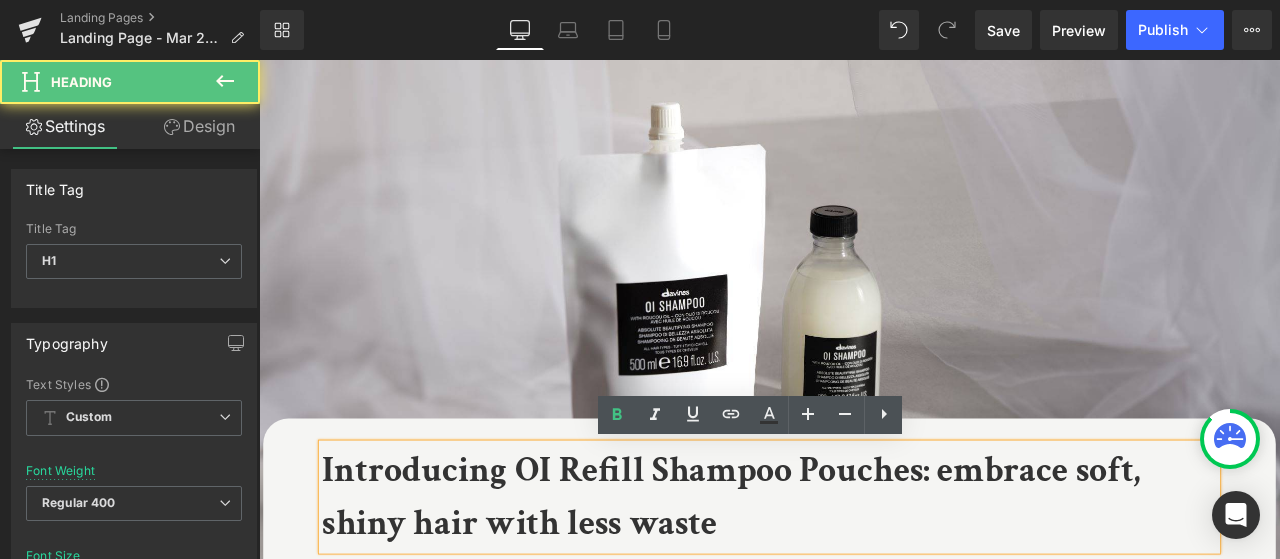 click on "Introducing OI Refill Shampoo Pouches: embrace soft, shiny hair with less waste" at bounding box center [819, 578] 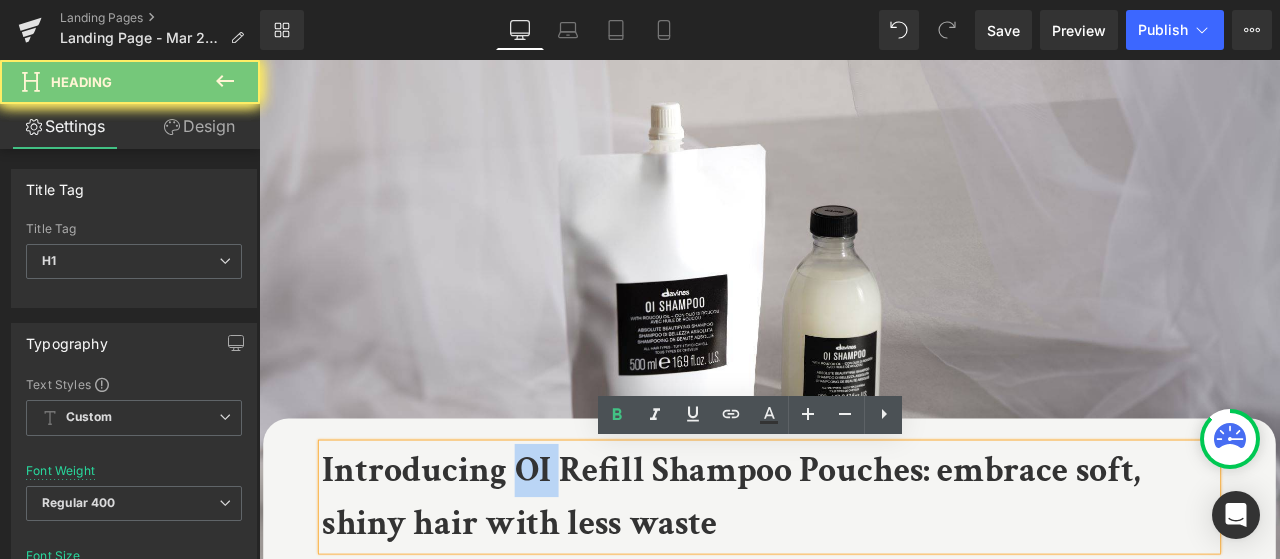 click on "Introducing OI Refill Shampoo Pouches: embrace soft, shiny hair with less waste" at bounding box center (819, 578) 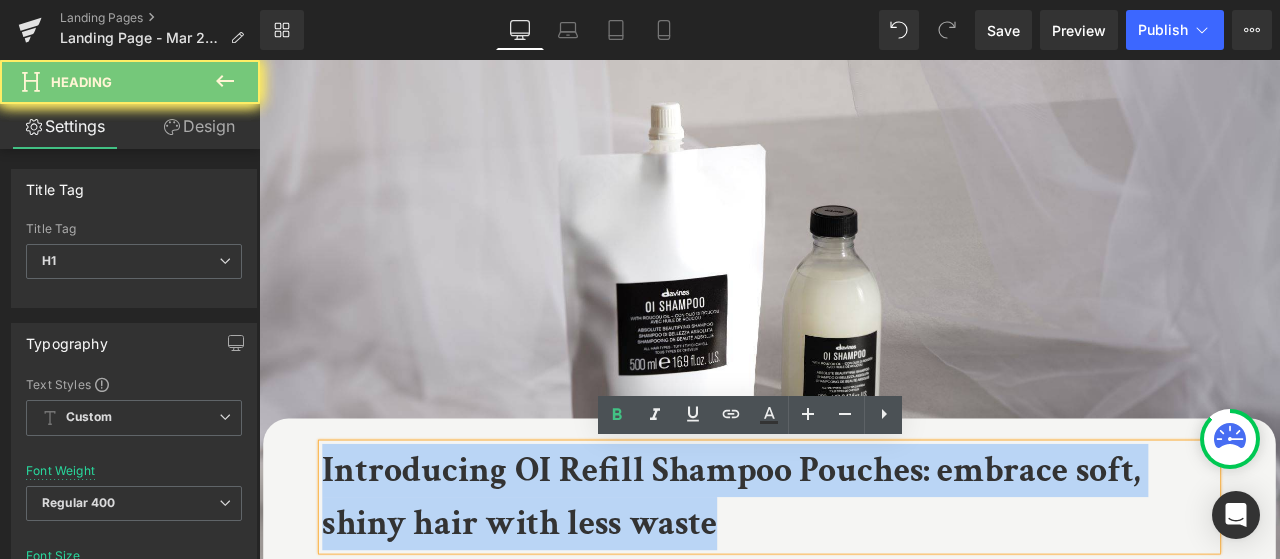click on "Introducing OI Refill Shampoo Pouches: embrace soft, shiny hair with less waste" at bounding box center (819, 578) 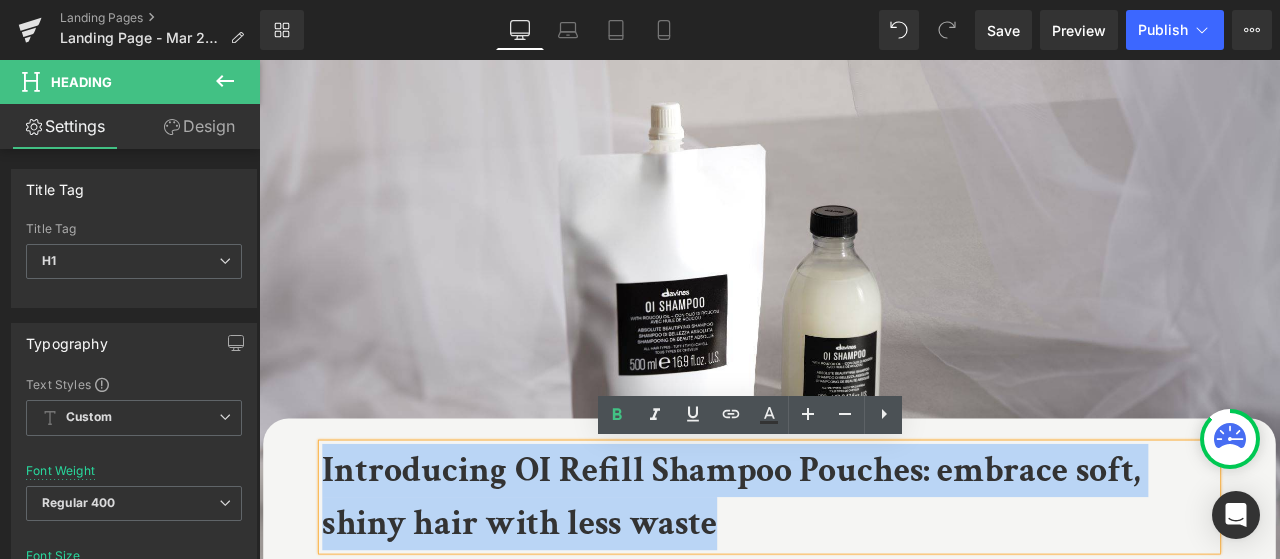paste 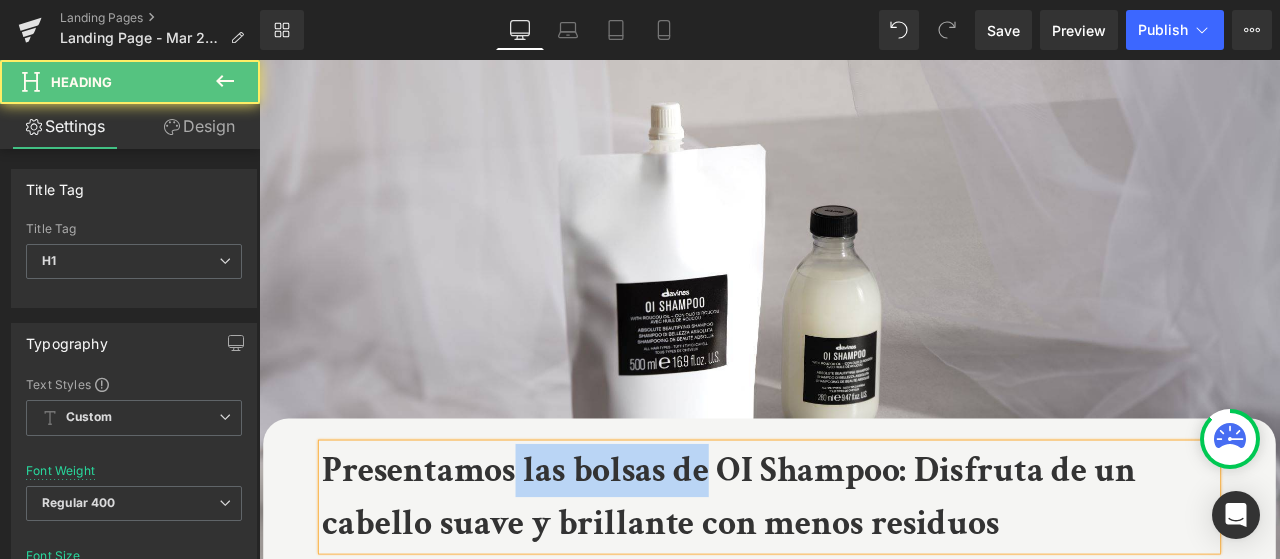 drag, startPoint x: 565, startPoint y: 538, endPoint x: 791, endPoint y: 553, distance: 226.49724 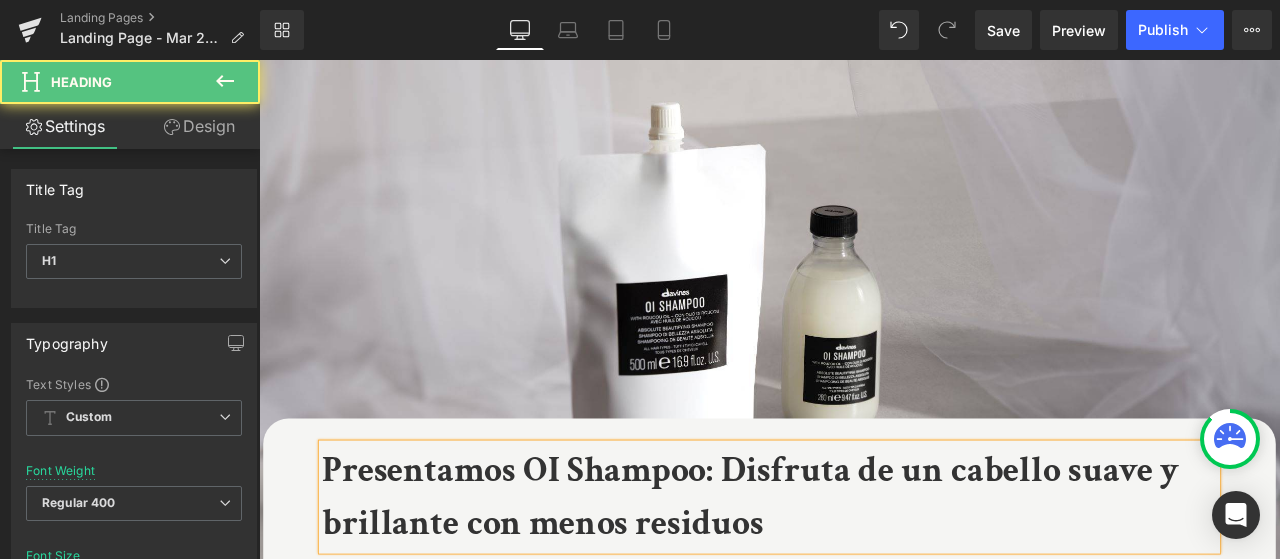 click on "Presentamos OI Shampoo: Disfruta de un cabello suave y brillante con menos residuos" at bounding box center (841, 578) 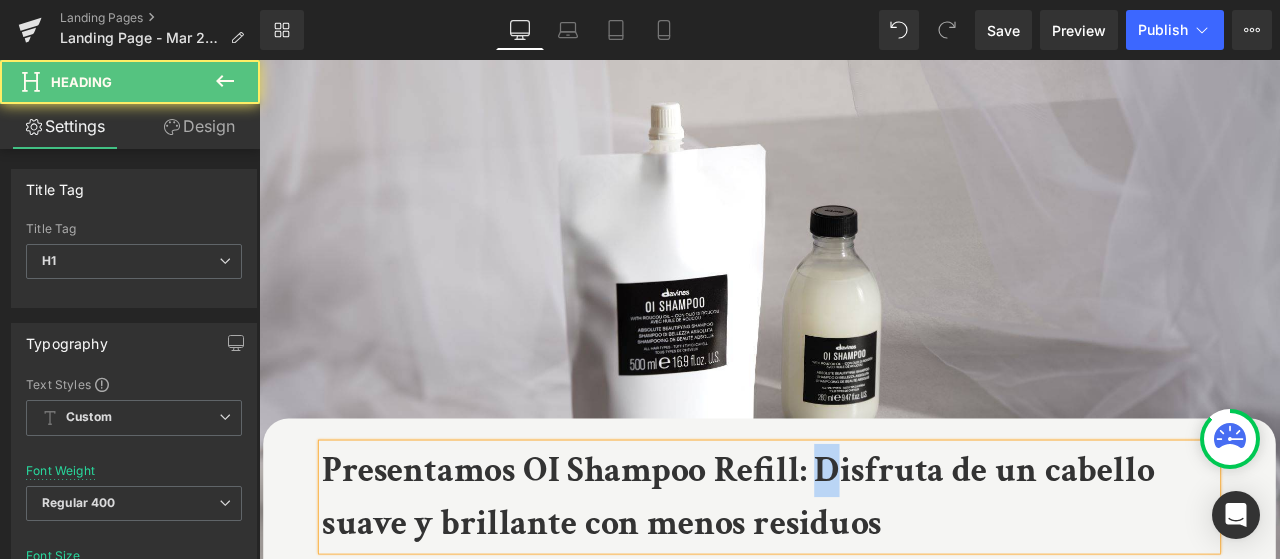 drag, startPoint x: 923, startPoint y: 550, endPoint x: 939, endPoint y: 551, distance: 16.03122 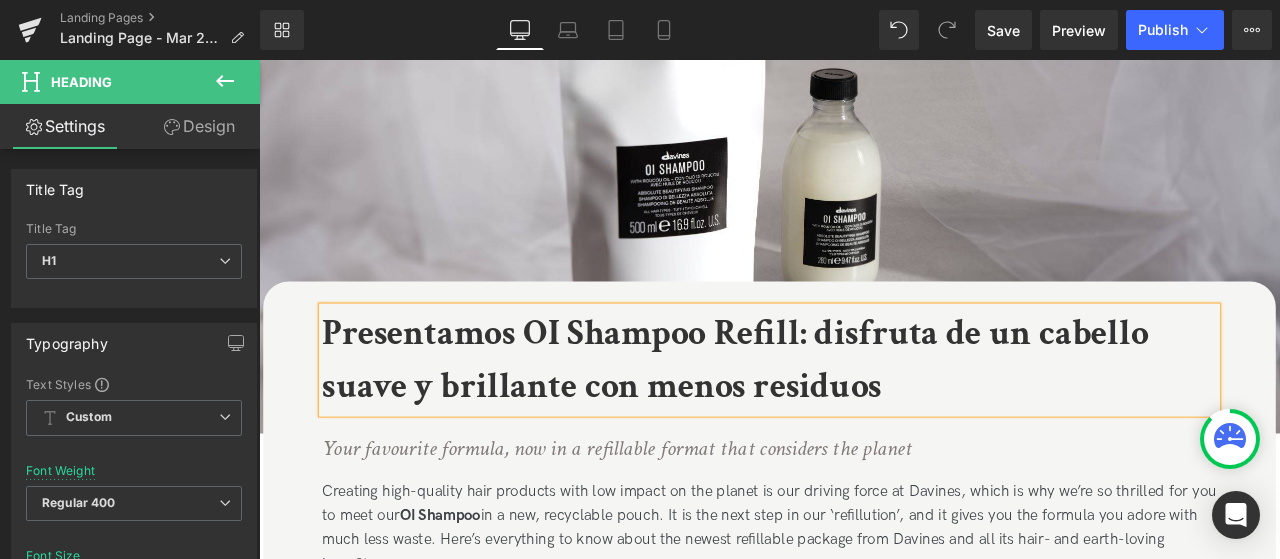 scroll, scrollTop: 200, scrollLeft: 0, axis: vertical 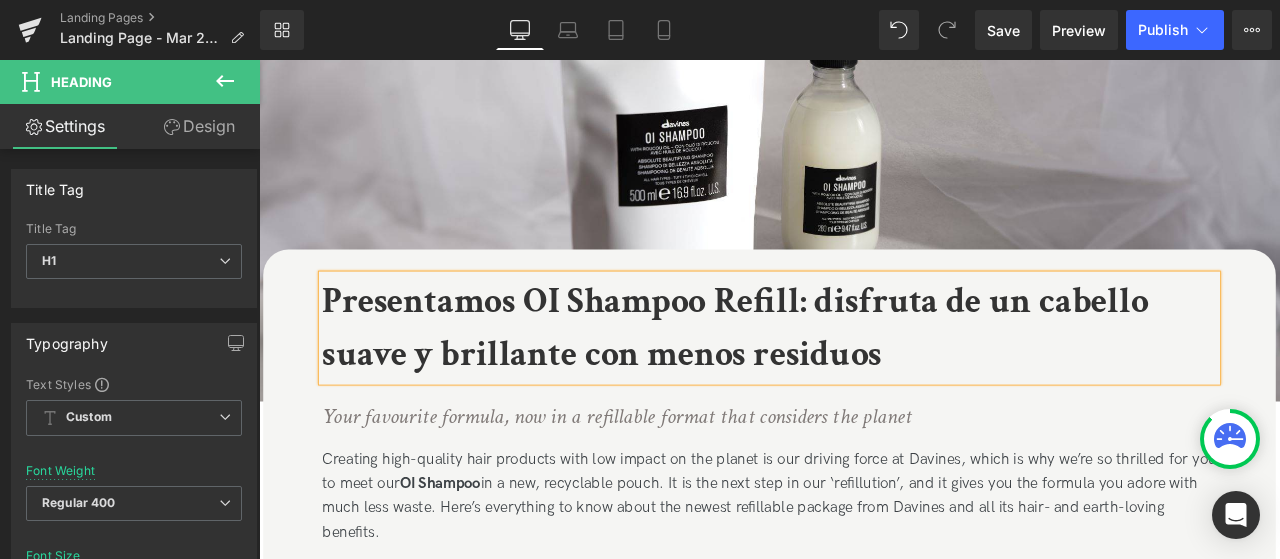 click on "Your favourite formula, now in a refillable format that considers the planet" at bounding box center [683, 482] 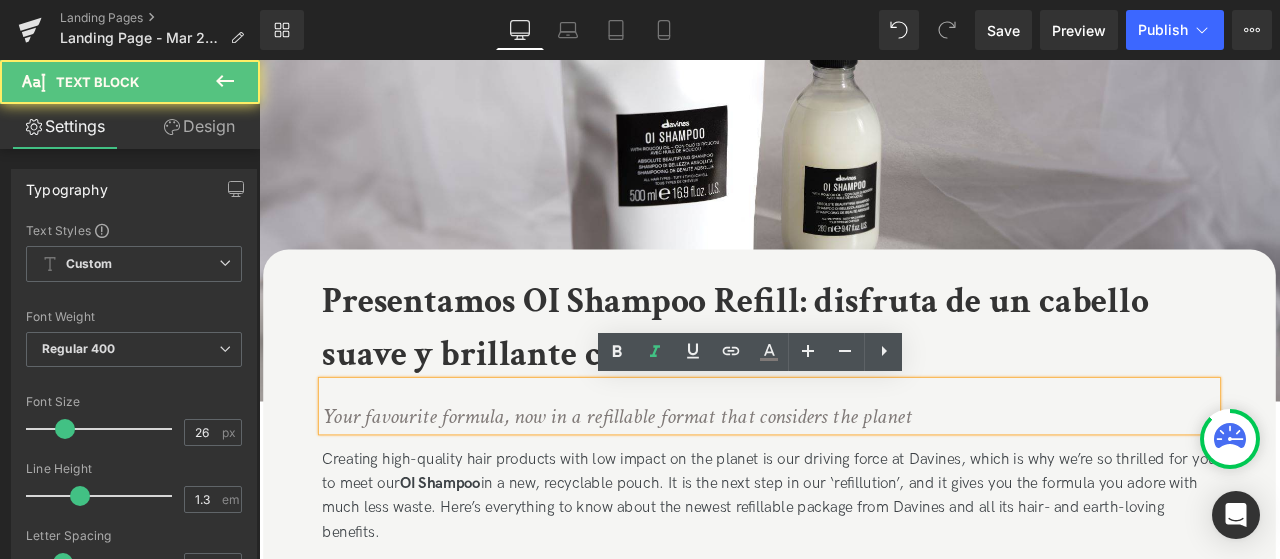 click on "Your favourite formula, now in a refillable format that considers the planet" at bounding box center [683, 482] 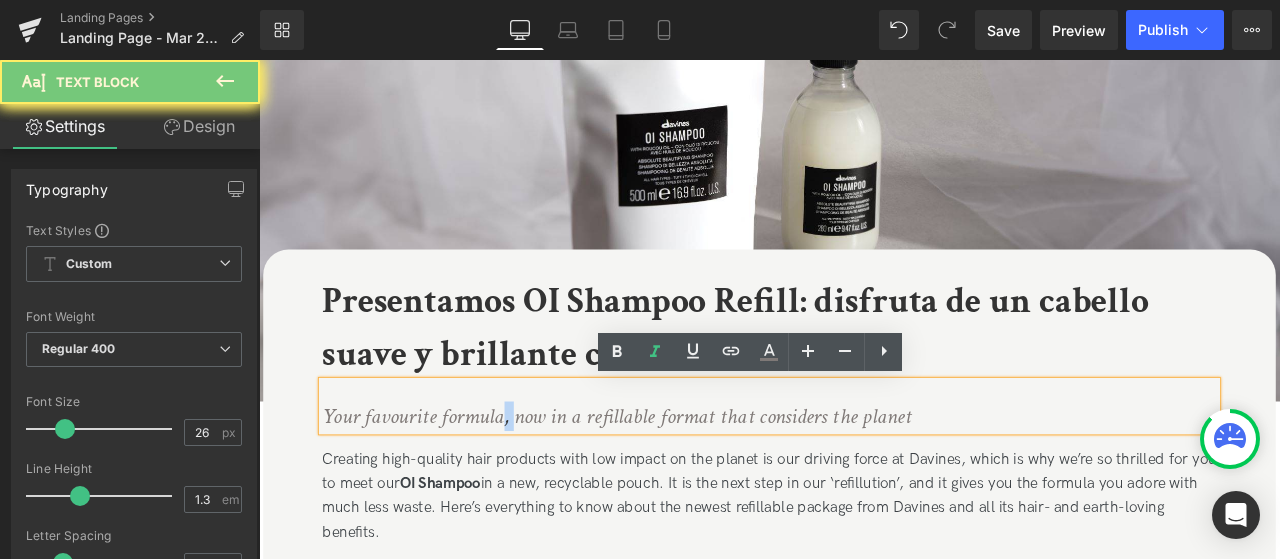 click on "Your favourite formula, now in a refillable format that considers the planet" at bounding box center (683, 482) 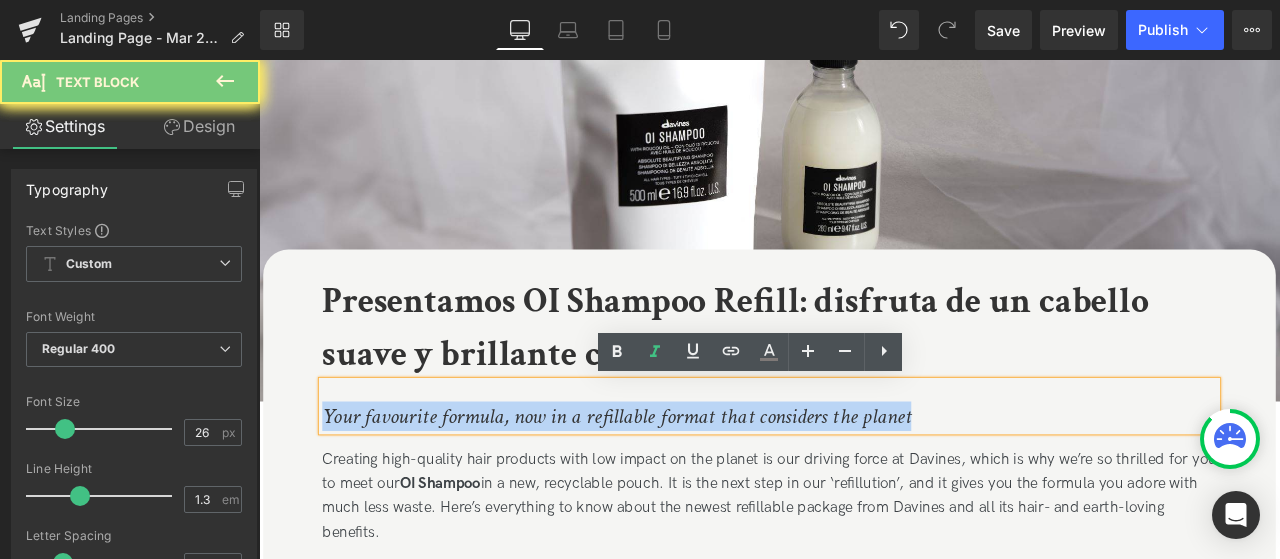 click on "Your favourite formula, now in a refillable format that considers the planet" at bounding box center [683, 482] 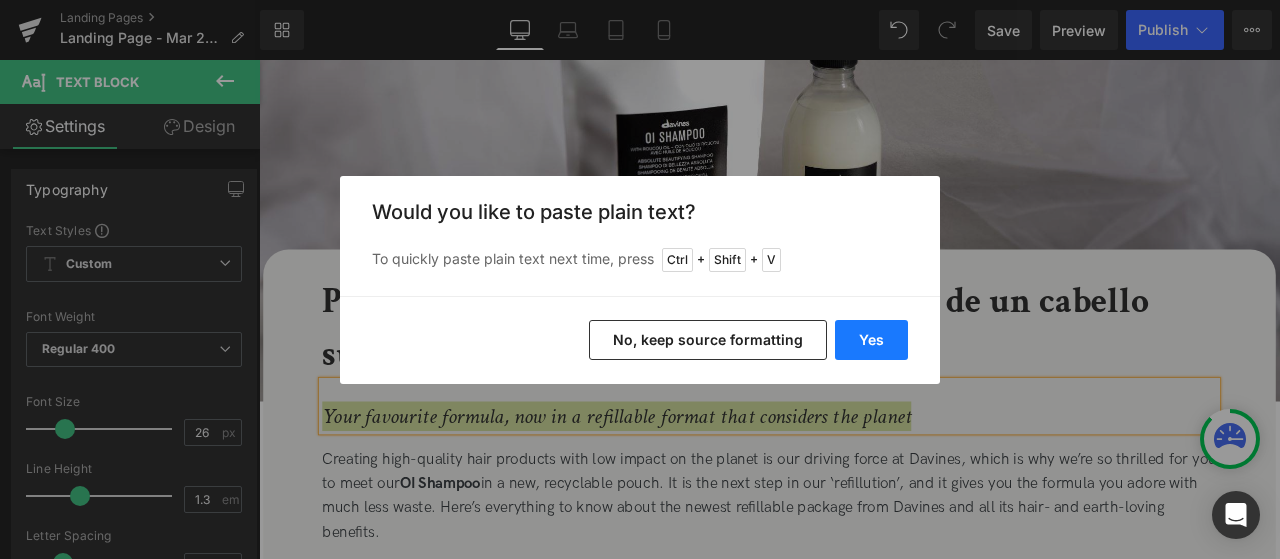 click on "Yes" at bounding box center (871, 340) 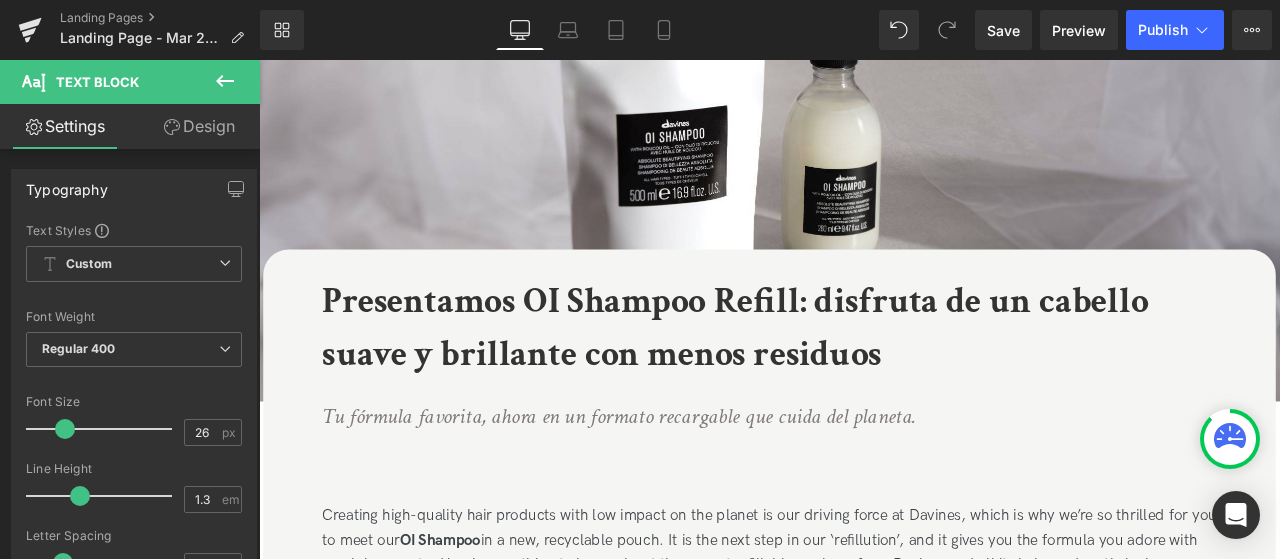 click on "Loading Product" at bounding box center [640, 480] 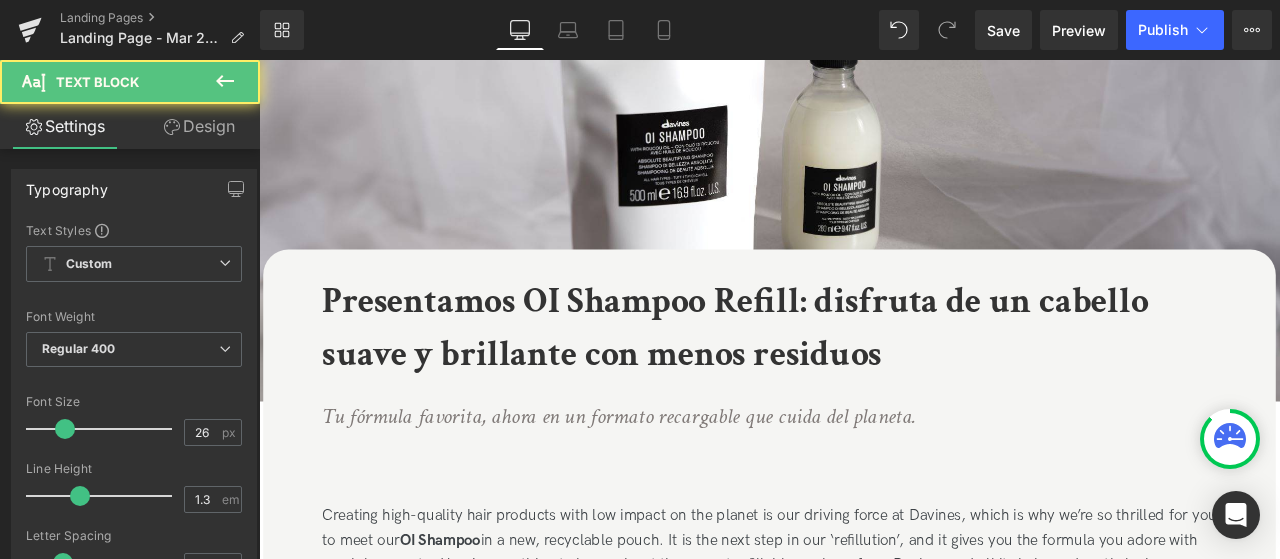 click at bounding box center (814, 517) 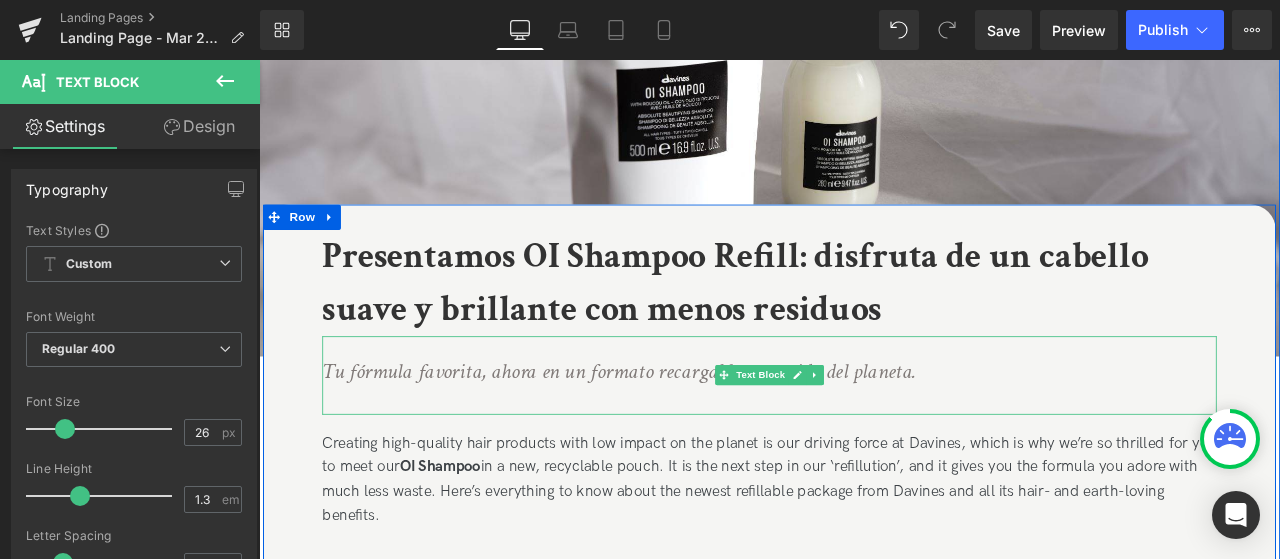 scroll, scrollTop: 300, scrollLeft: 0, axis: vertical 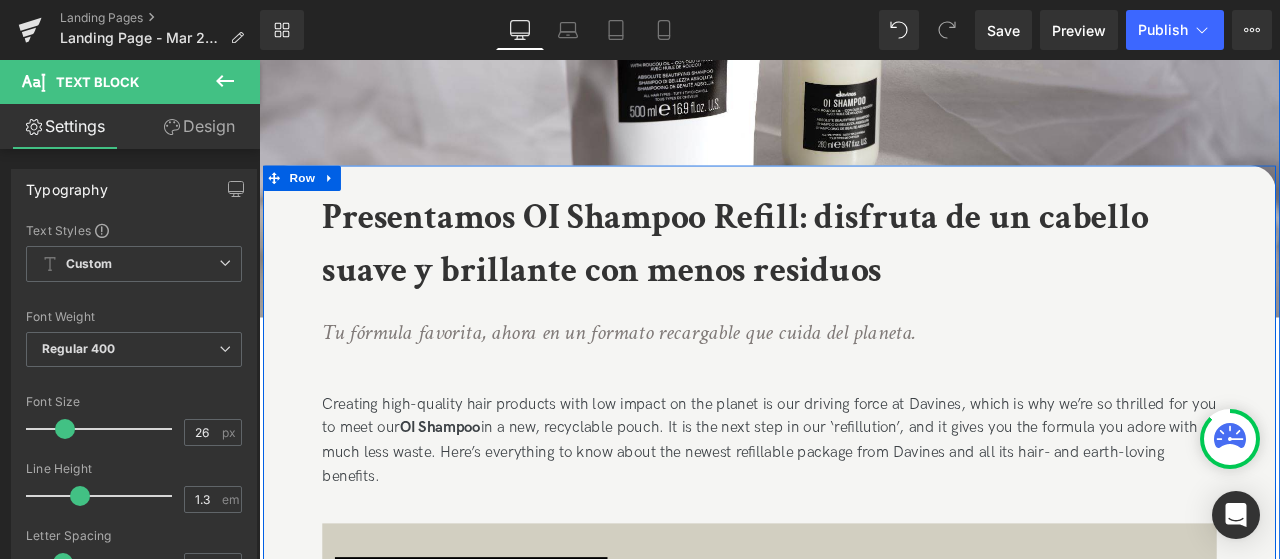 click on "OI Shampoo" at bounding box center (474, 495) 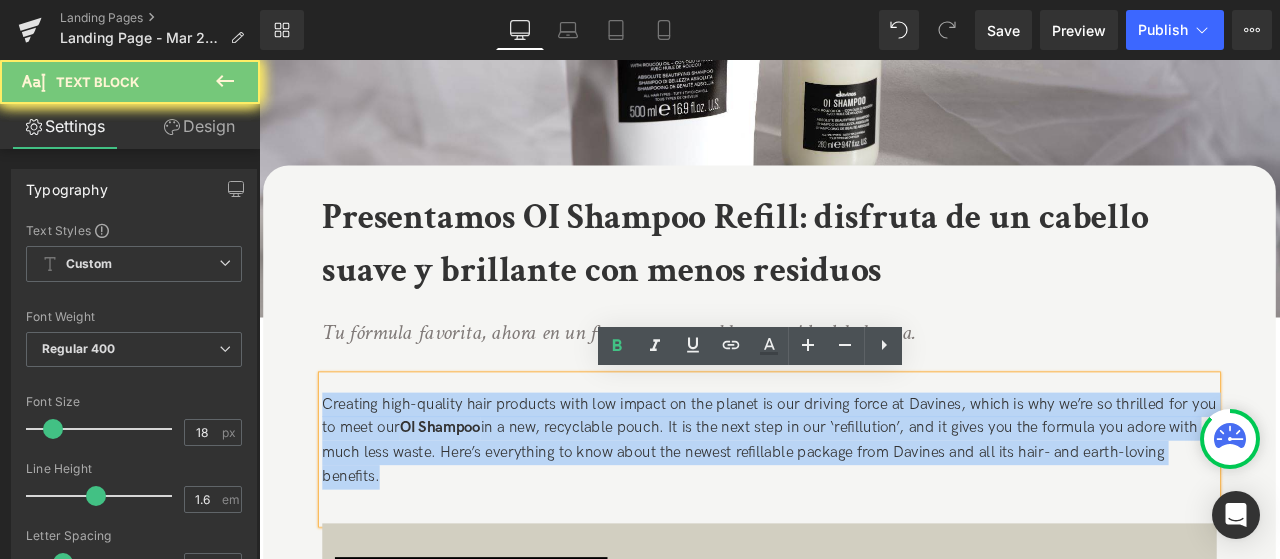 click on "OI Shampoo" at bounding box center (474, 495) 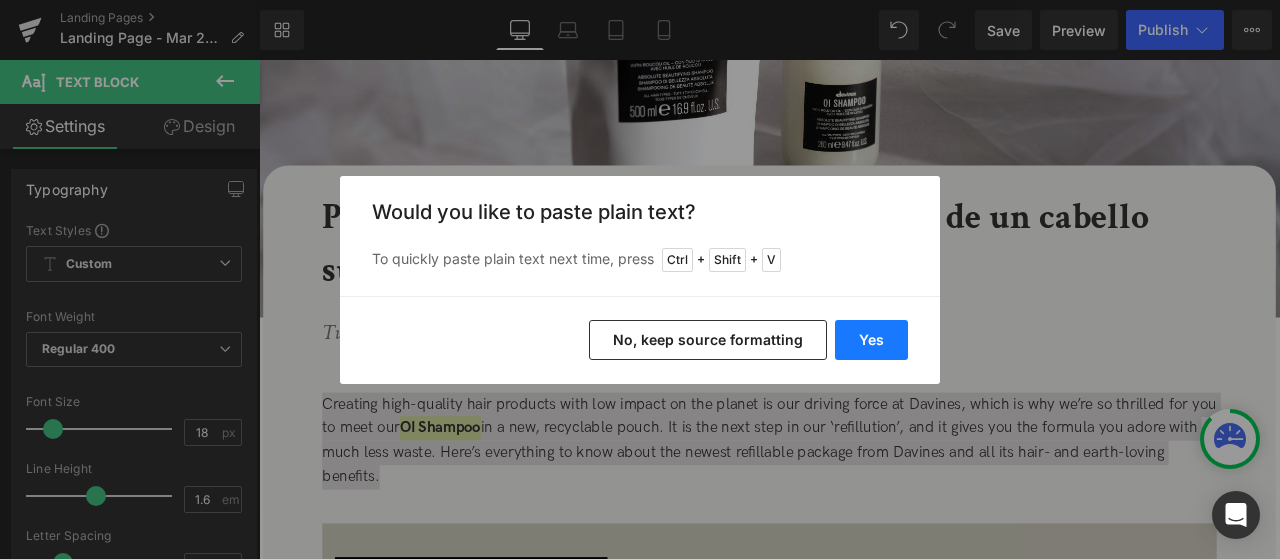 click on "Yes" at bounding box center [871, 340] 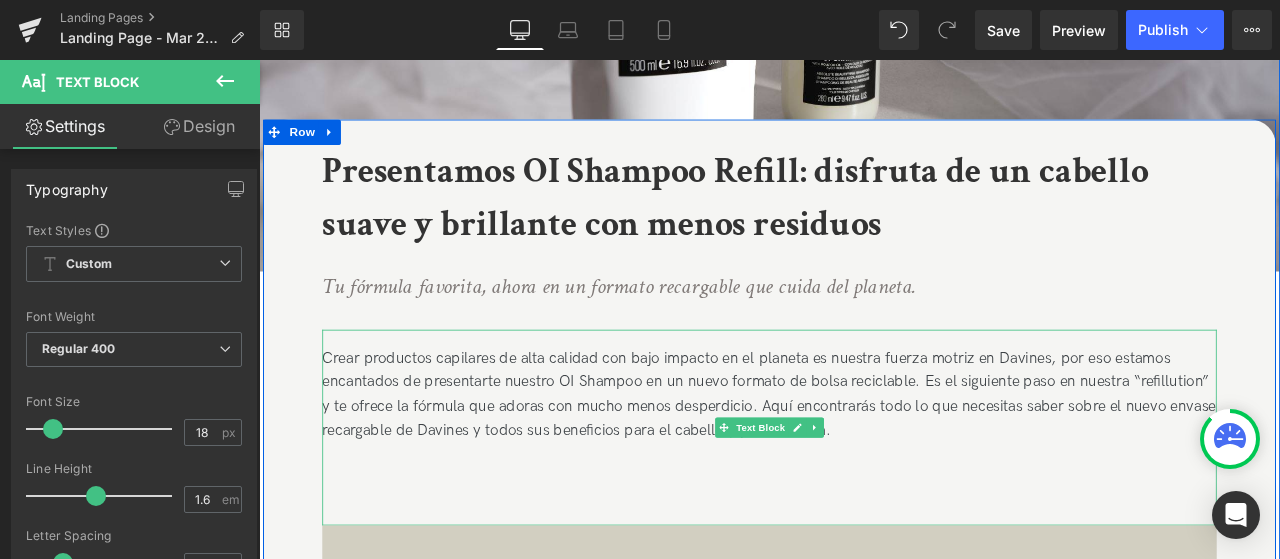scroll, scrollTop: 400, scrollLeft: 0, axis: vertical 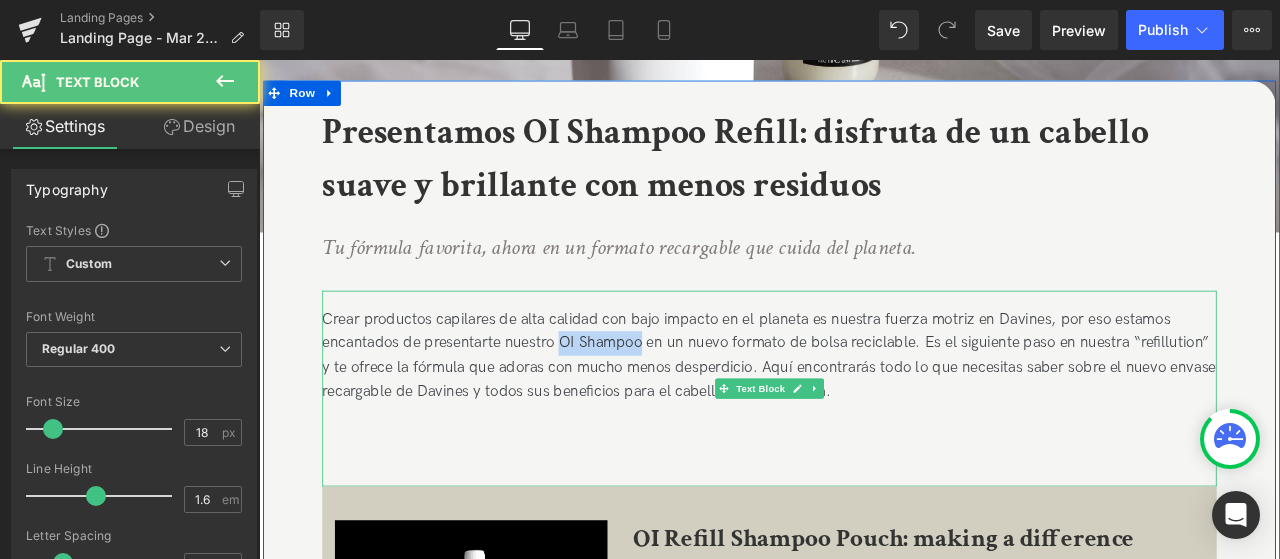 drag, startPoint x: 616, startPoint y: 394, endPoint x: 713, endPoint y: 399, distance: 97.128784 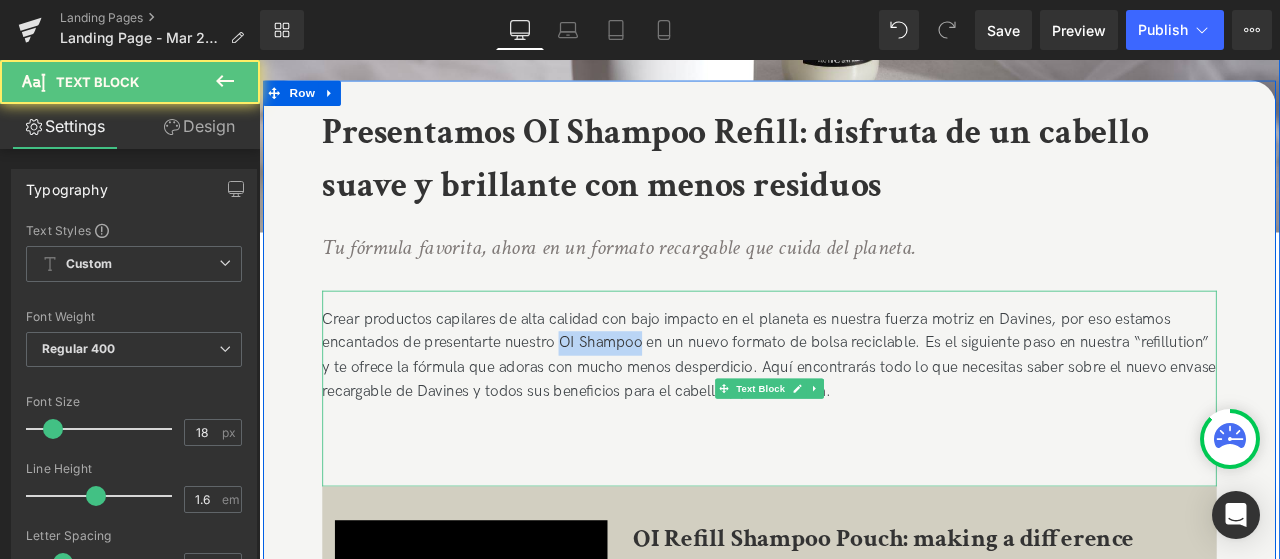 click on "Crear productos capilares de alta calidad con bajo impacto en el planeta es nuestra fuerza motriz en Davines, por eso estamos encantados de presentarte nuestro OI Shampoo en un nuevo formato de bolsa reciclable. Es el siguiente paso en nuestra “refillution” y te ofrece la fórmula que adoras con mucho menos desperdicio. Aquí encontrarás todo lo que necesitas saber sobre el nuevo envase recargable de Davines y todos sus beneficios para el cabello y para la tierra." at bounding box center [864, 450] 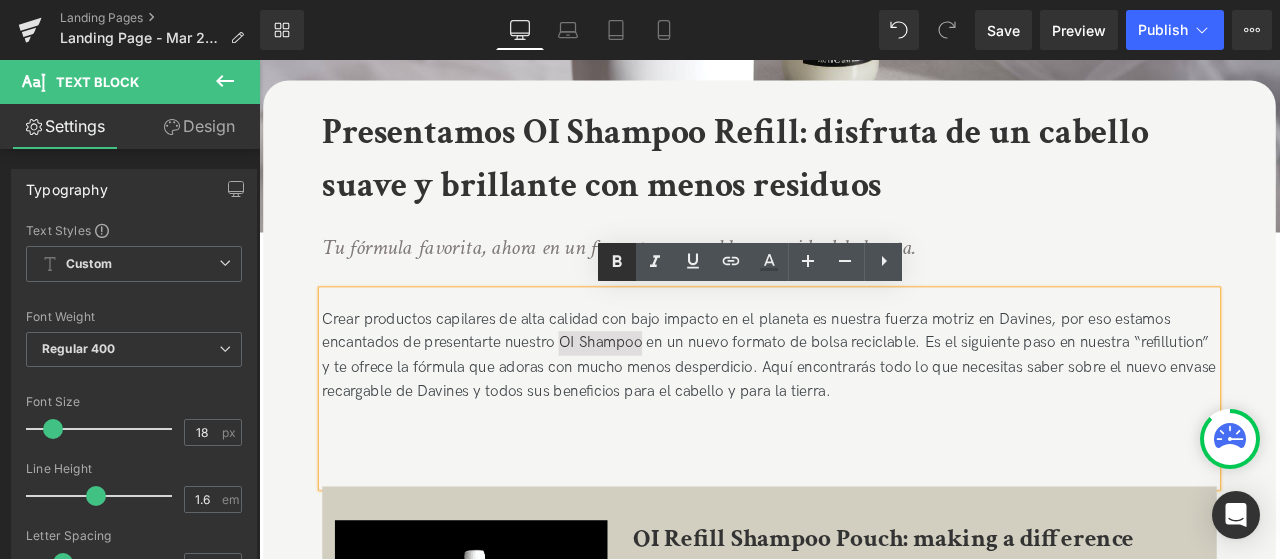 drag, startPoint x: 624, startPoint y: 263, endPoint x: 437, endPoint y: 296, distance: 189.88943 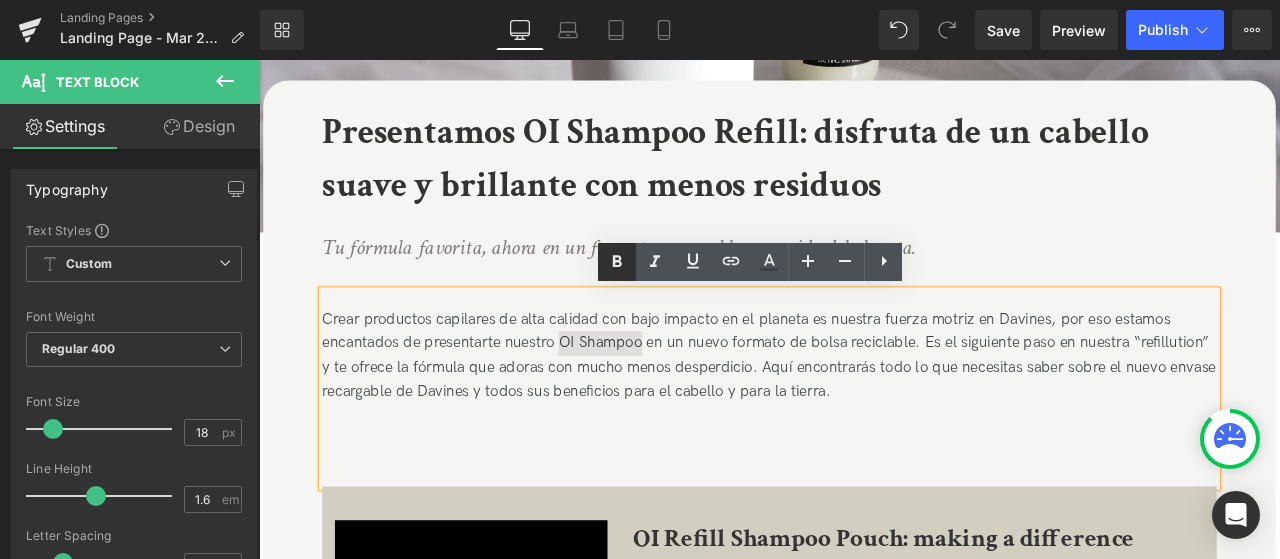 click 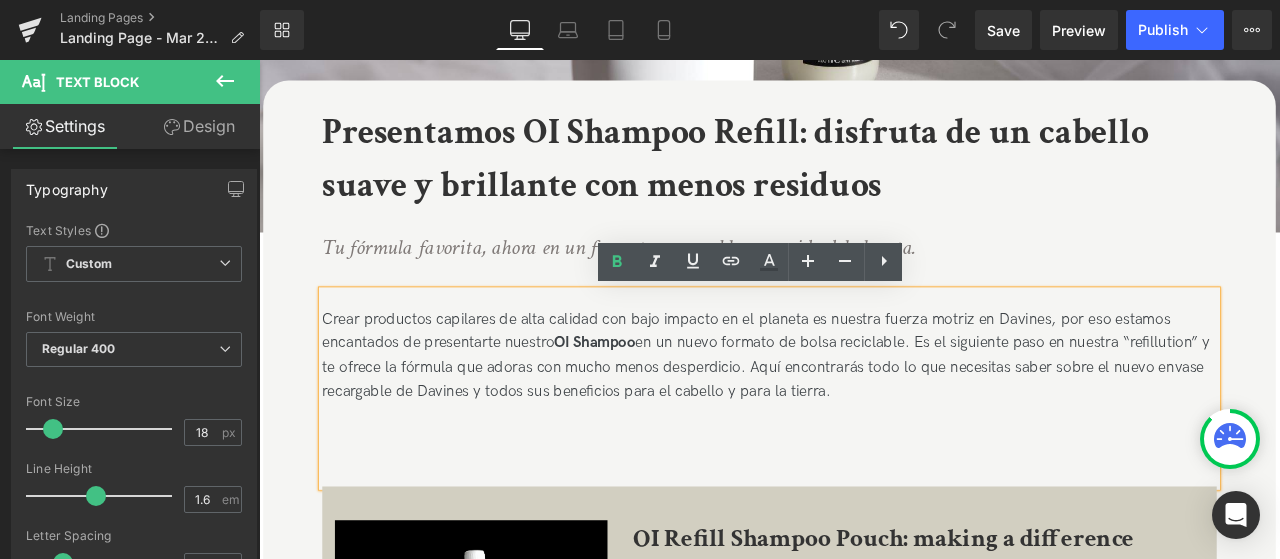 drag, startPoint x: 692, startPoint y: 537, endPoint x: 687, endPoint y: 524, distance: 13.928389 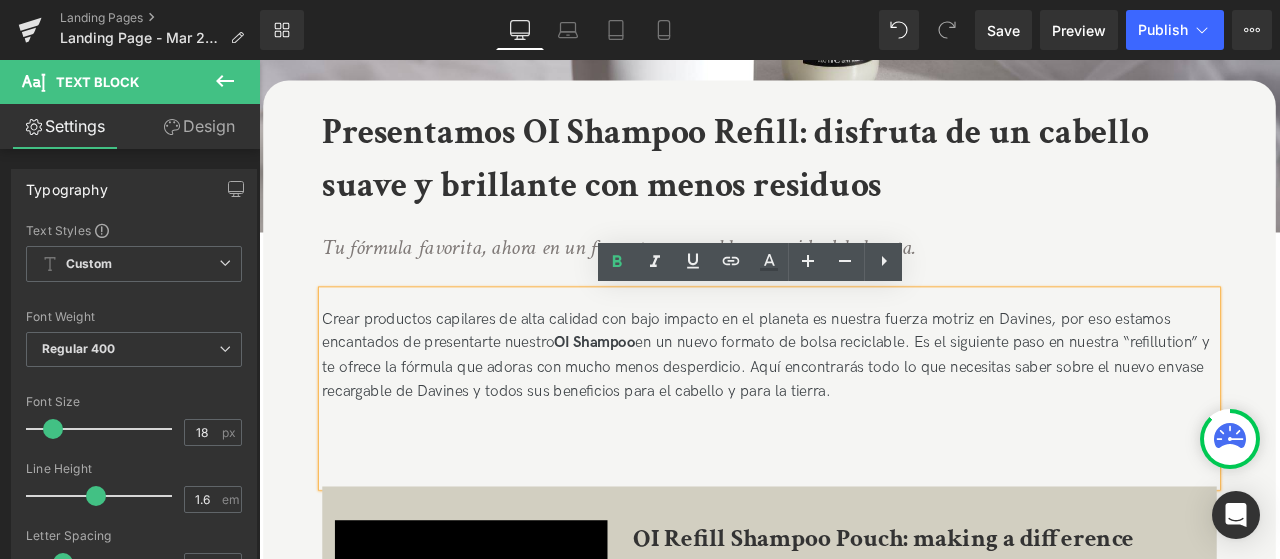 click on "Crear productos capilares de alta calidad con bajo impacto en el planeta es nuestra fuerza motriz en Davines, por eso estamos encantados de presentarte nuestro  OI Shampoo  en un nuevo formato de bolsa reciclable. Es el siguiente paso en nuestra “refillution” y te ofrece la fórmula que adoras con mucho menos desperdicio. Aquí encontrarás todo lo que necesitas saber sobre el nuevo envase recargable de Davines y todos sus beneficios para el cabello y para la tierra." at bounding box center [864, 450] 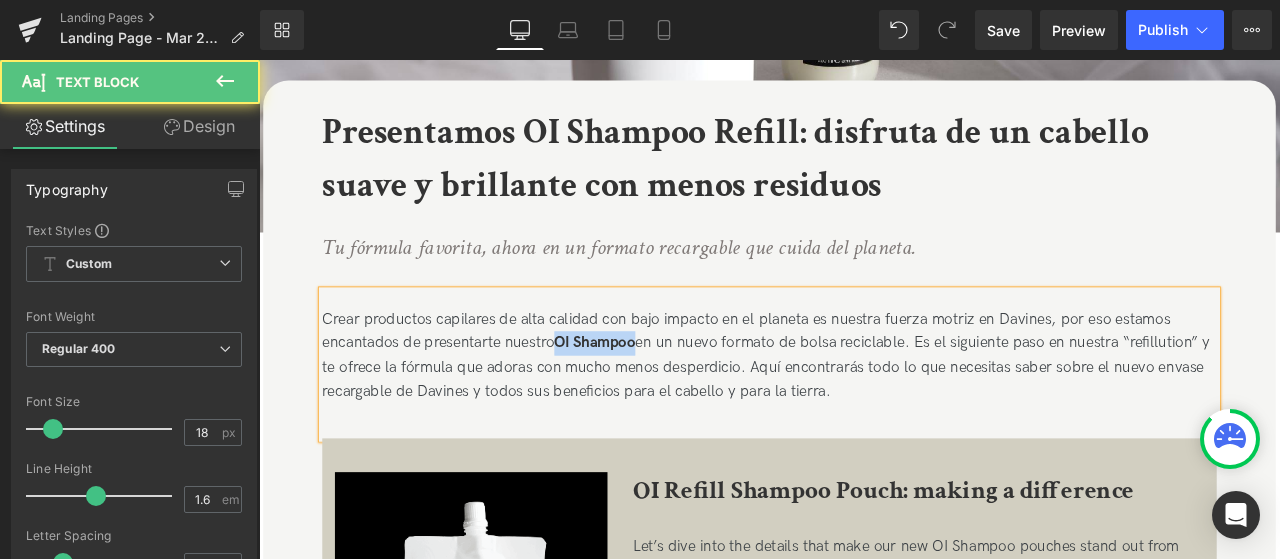 drag, startPoint x: 712, startPoint y: 386, endPoint x: 615, endPoint y: 390, distance: 97.082436 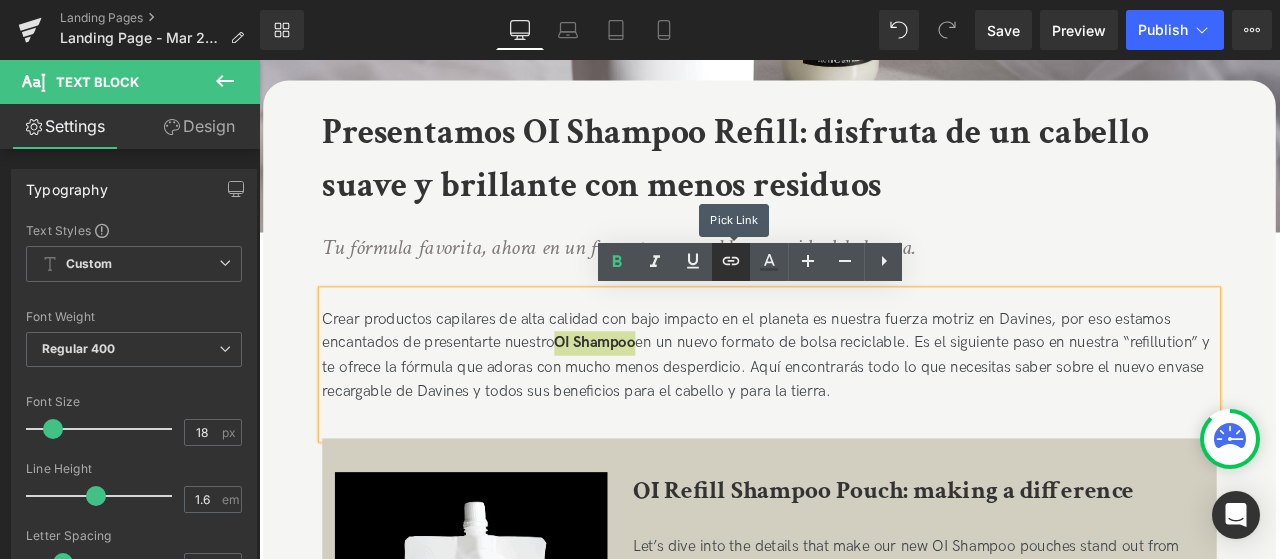 click at bounding box center [731, 262] 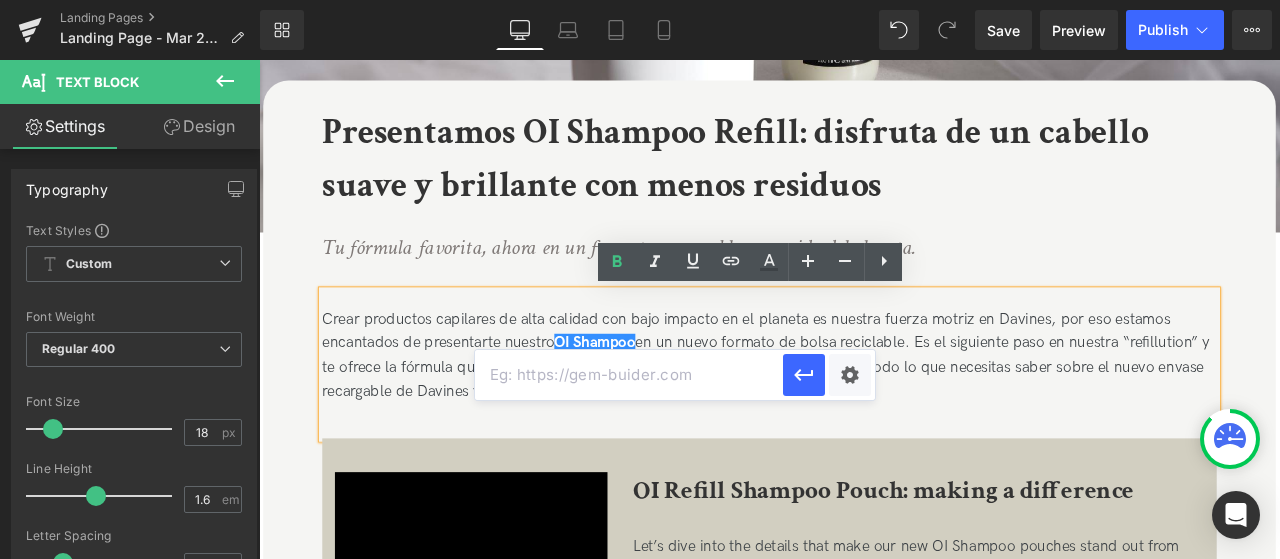 click at bounding box center (629, 375) 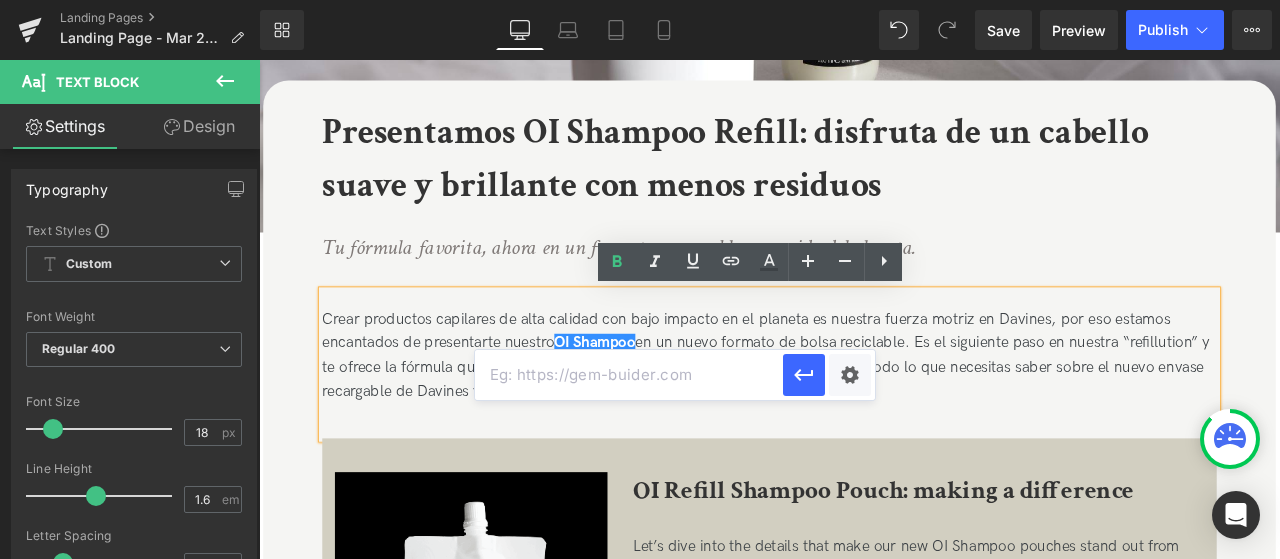 paste on "/products/oi-shampoo" 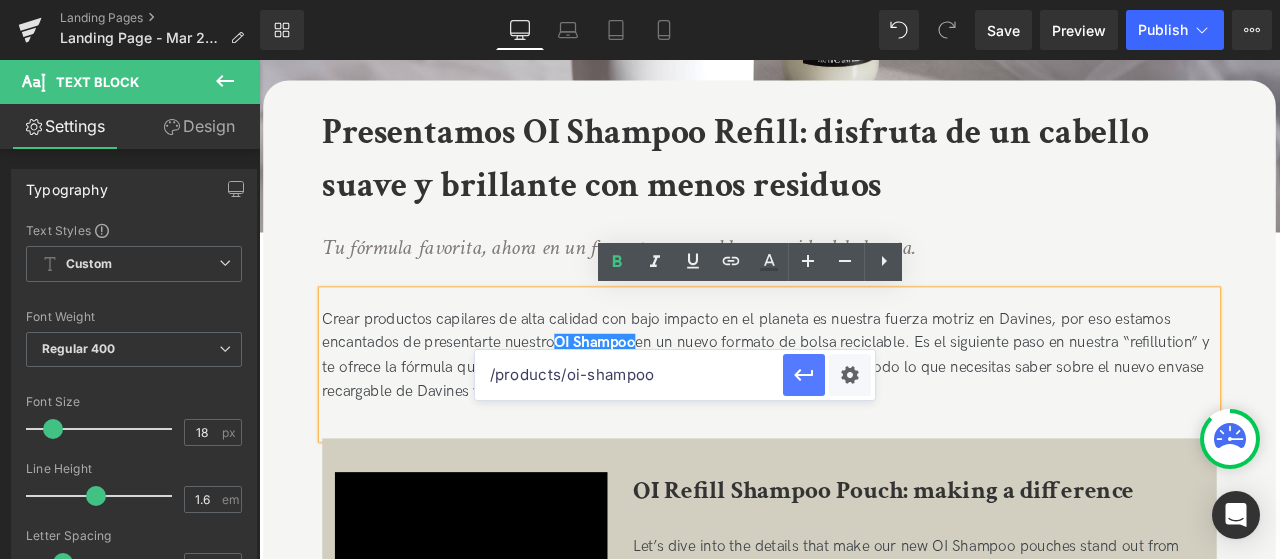 type on "/products/oi-shampoo" 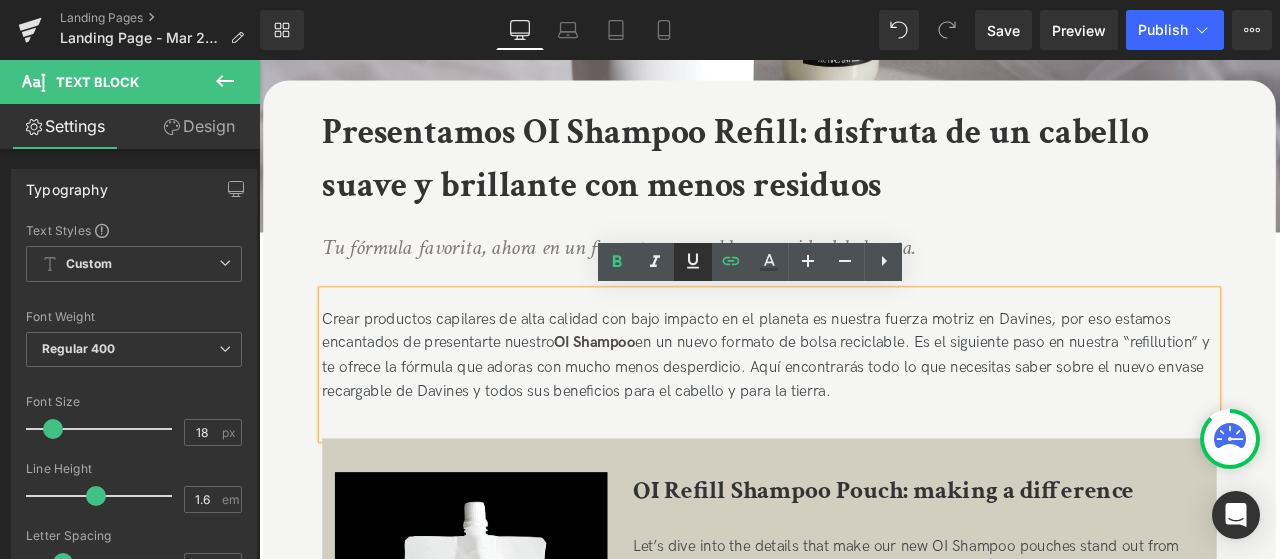 click 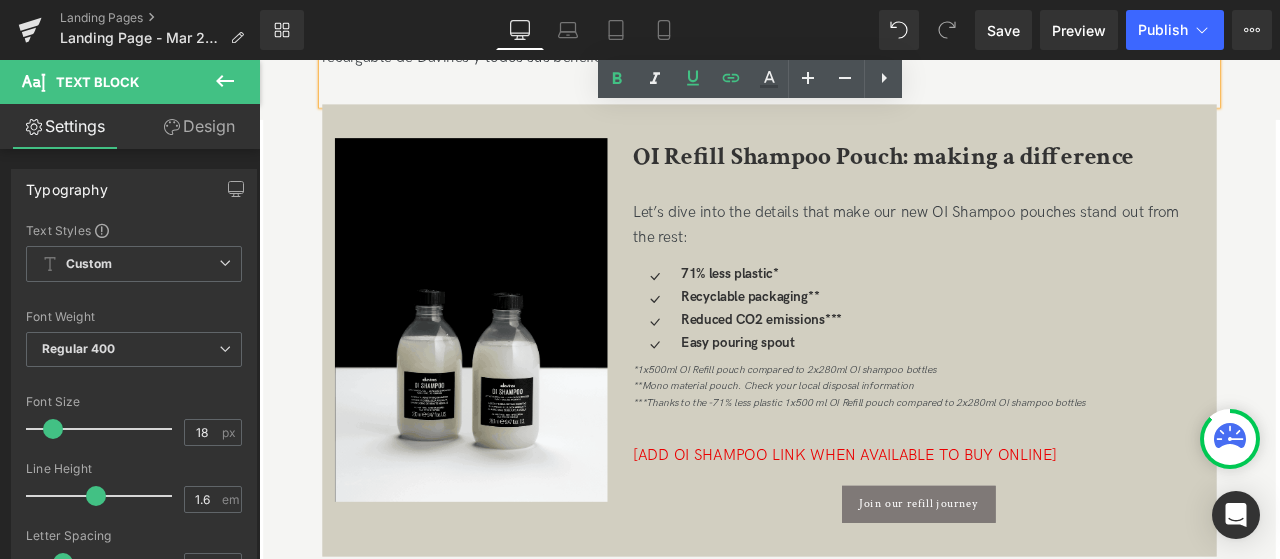 scroll, scrollTop: 800, scrollLeft: 0, axis: vertical 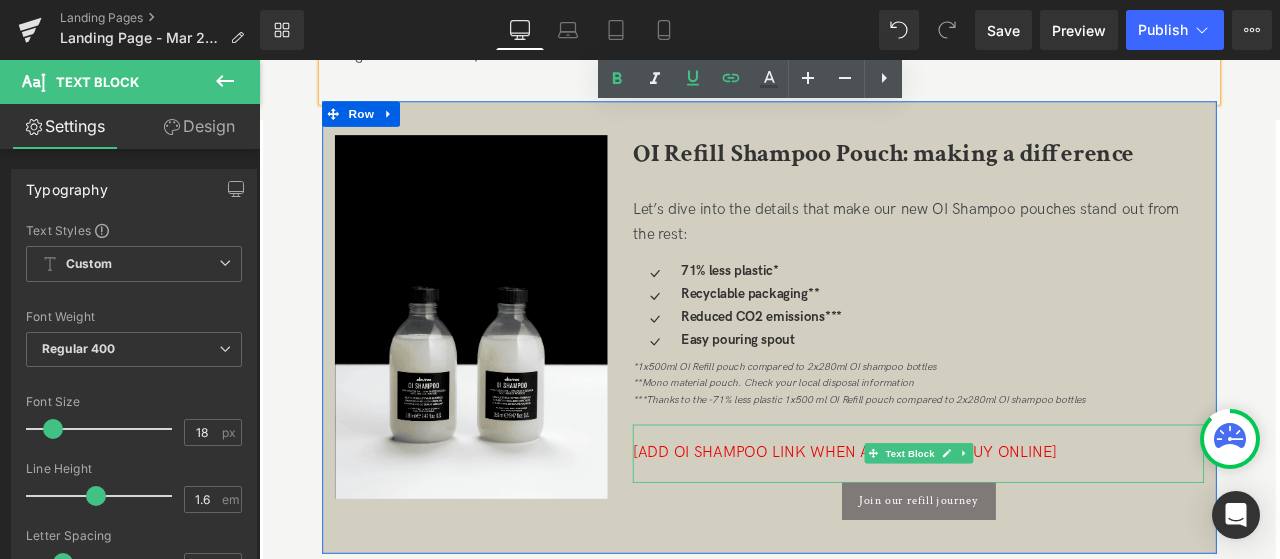 drag, startPoint x: 1110, startPoint y: 524, endPoint x: 1095, endPoint y: 524, distance: 15 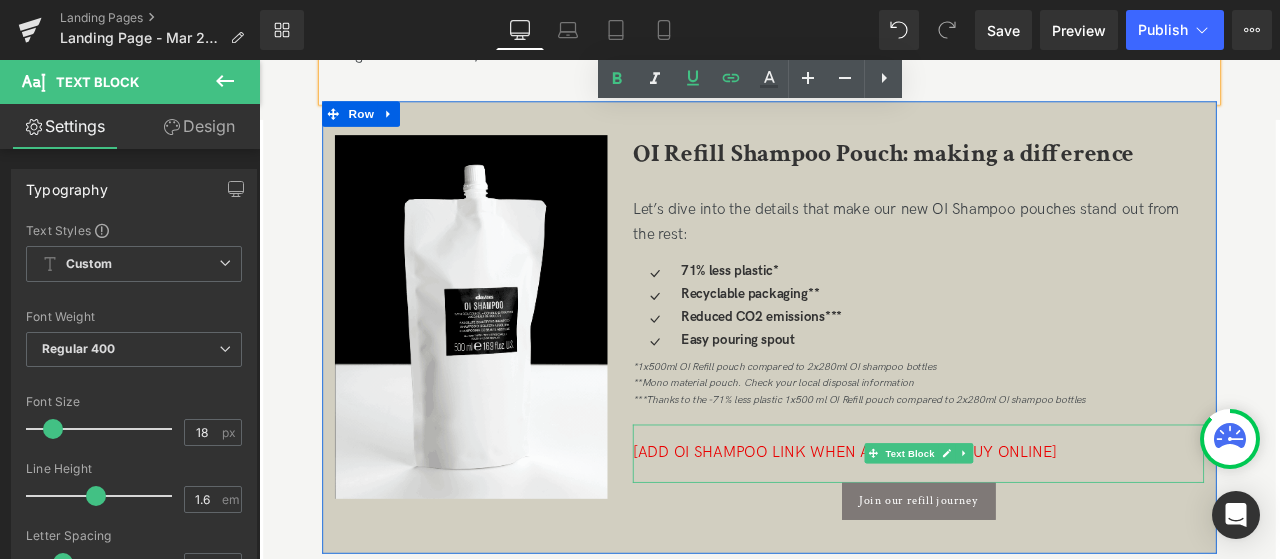 click on "[ADD OI SHAMPOO LINK WHEN AVAILABLE TO BUY ONLINE]" at bounding box center (953, 525) 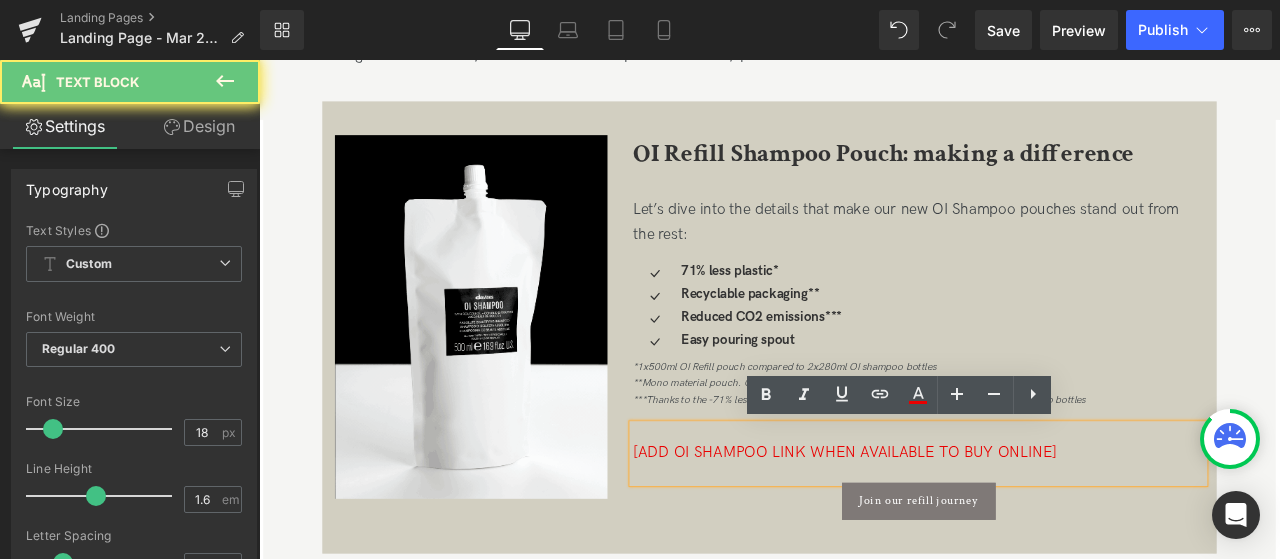 click on "[ADD OI SHAMPOO LINK WHEN AVAILABLE TO BUY ONLINE]" at bounding box center (953, 525) 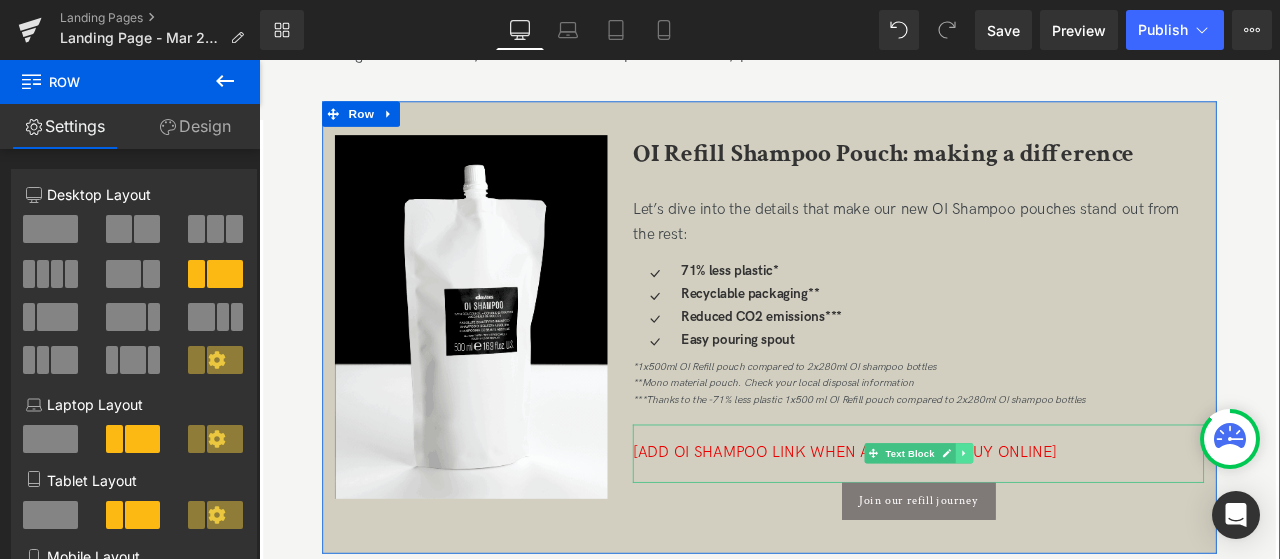 click 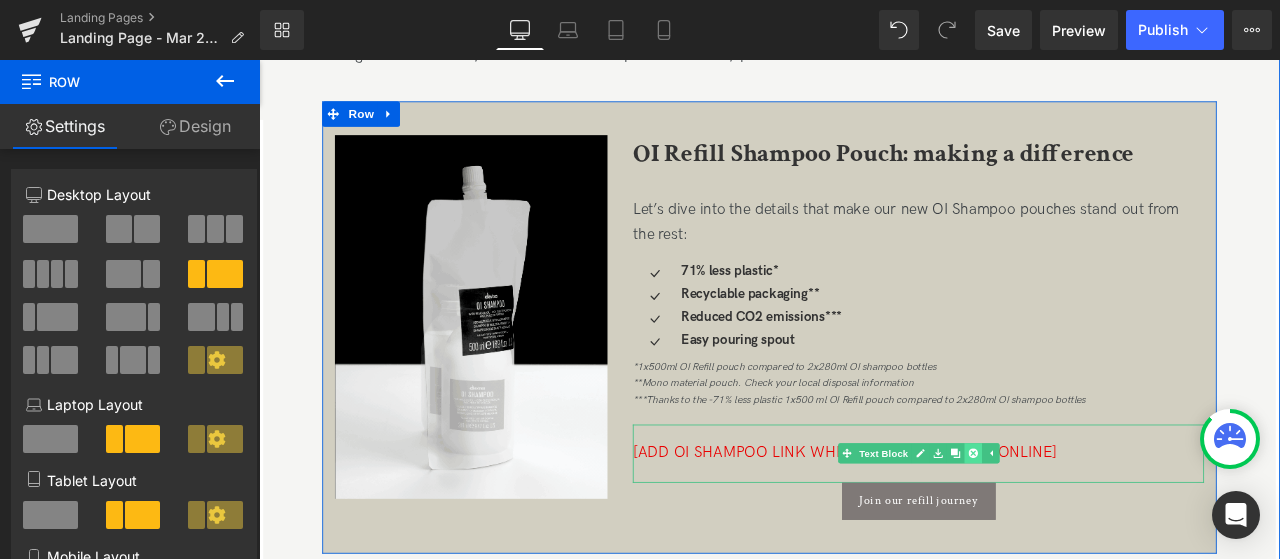 click 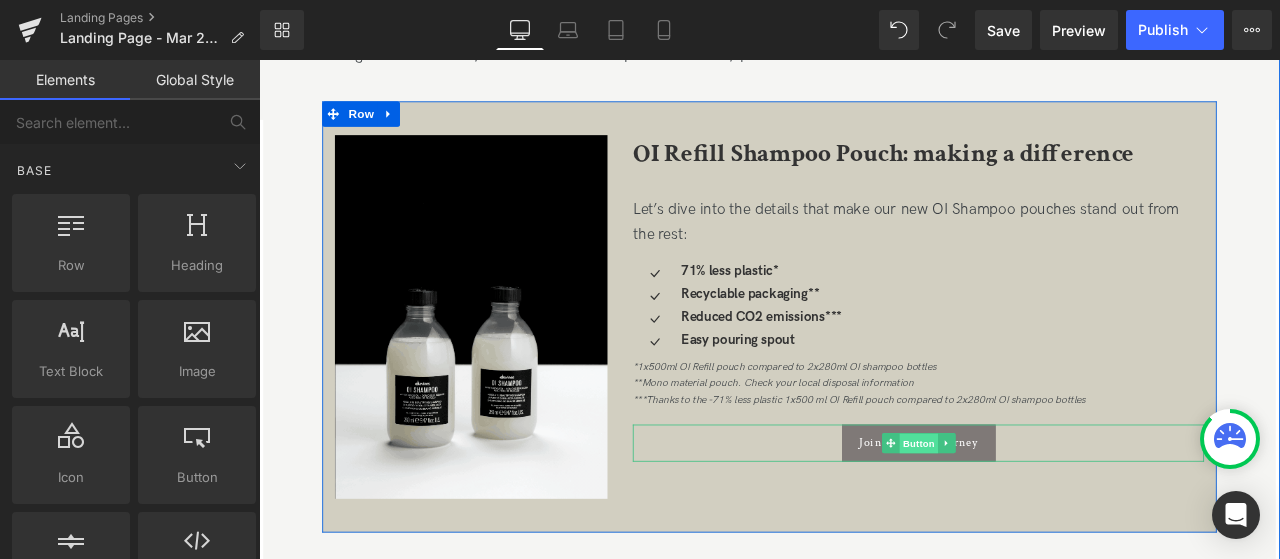 click on "Button" at bounding box center [1041, 515] 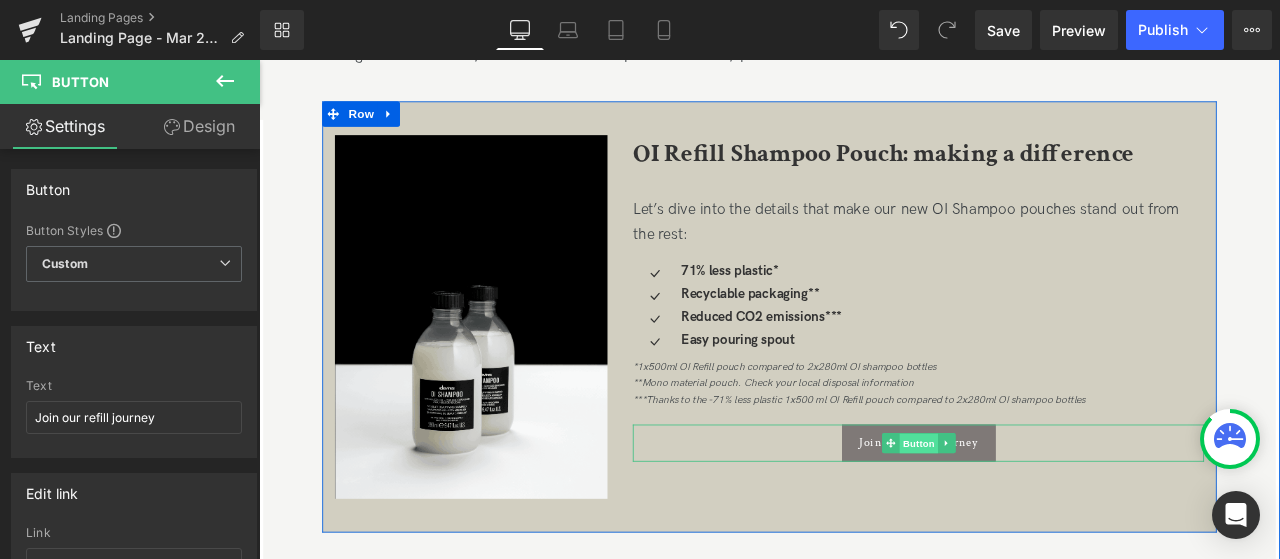click on "Button" at bounding box center [1041, 515] 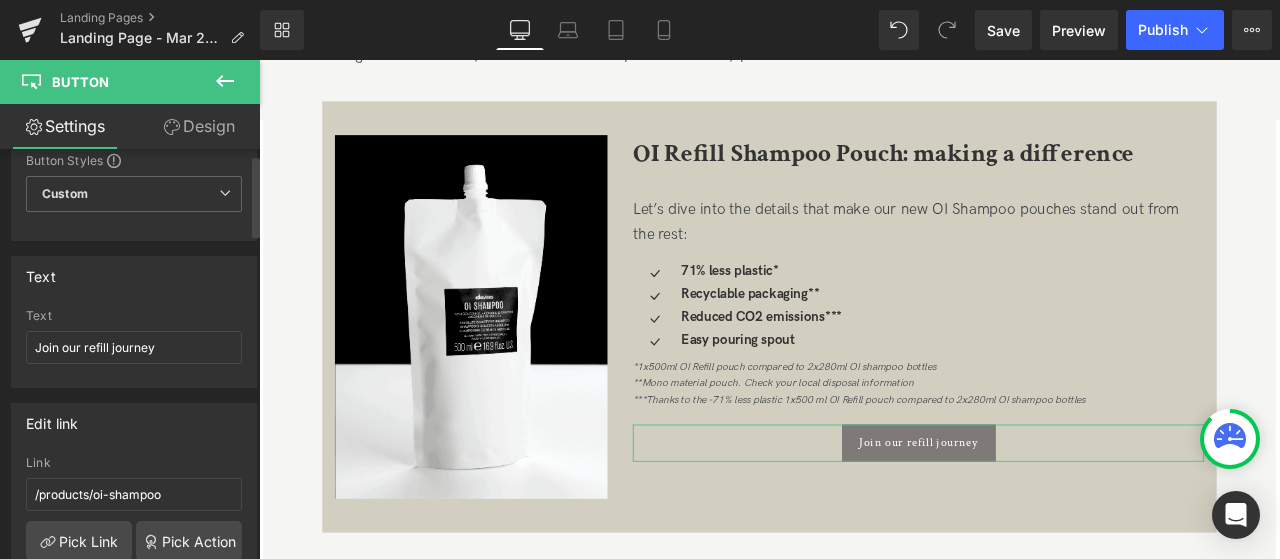 scroll, scrollTop: 100, scrollLeft: 0, axis: vertical 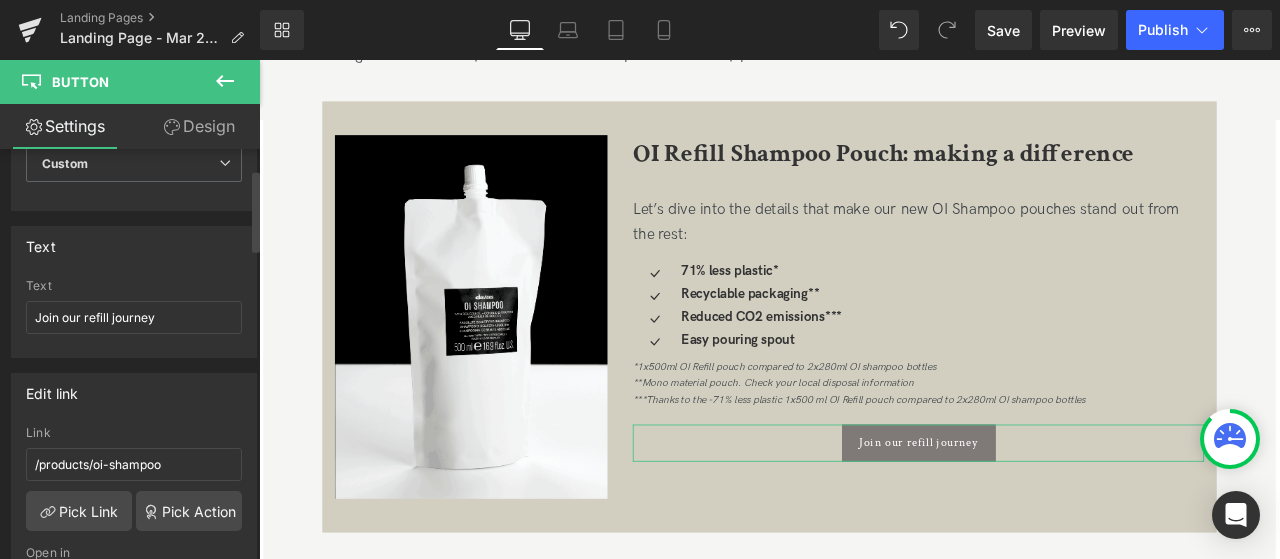 click on "Text Join our refill journey" at bounding box center [134, 318] 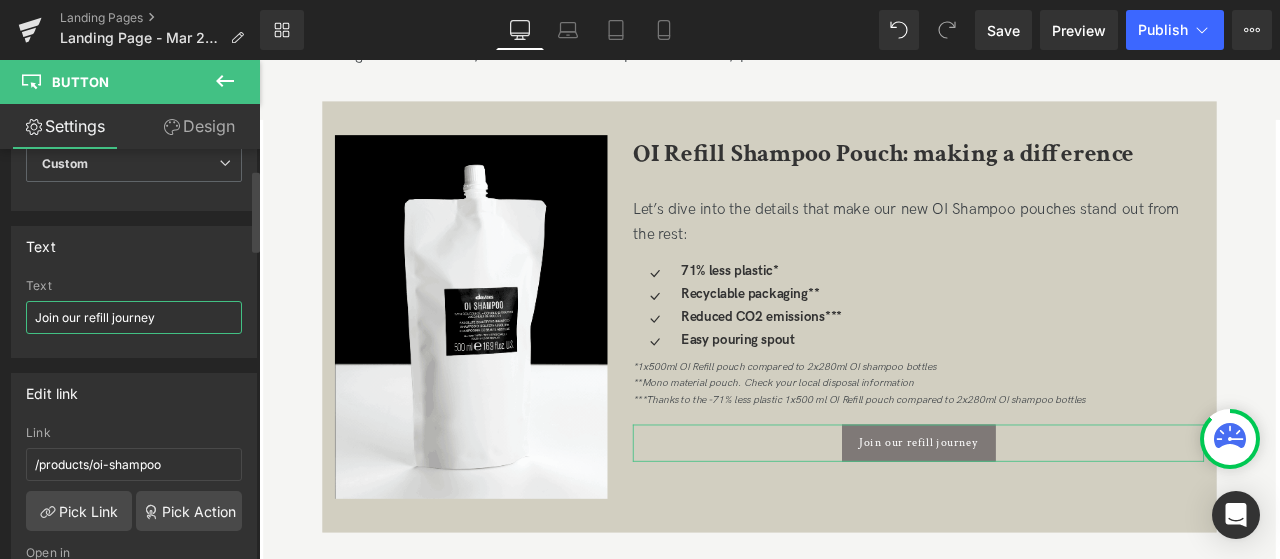 click on "Join our refill journey" at bounding box center [134, 317] 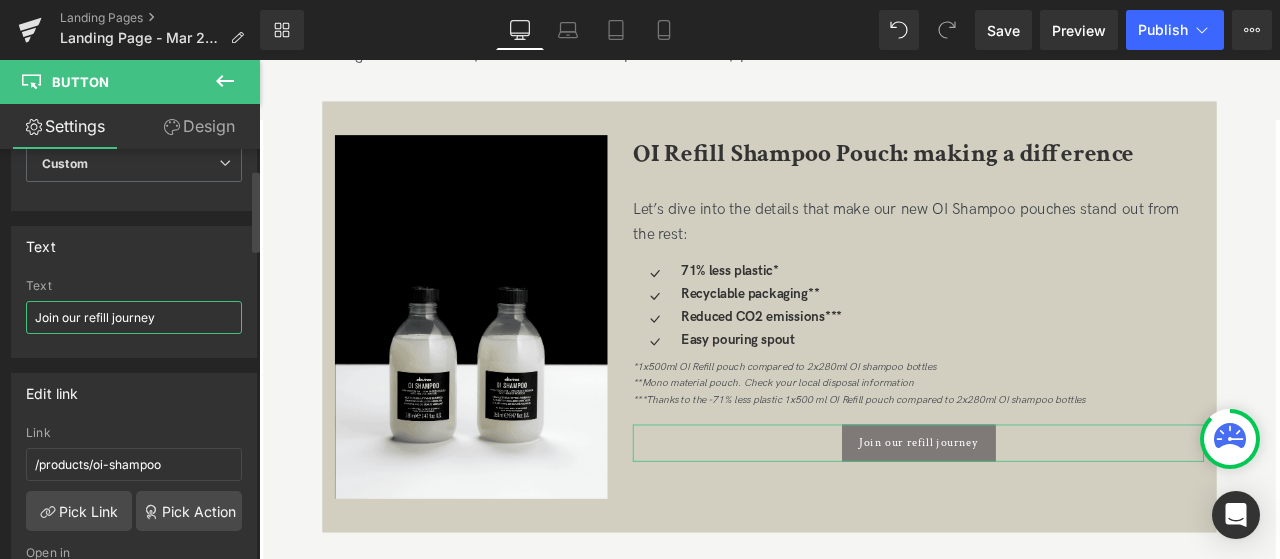 paste on "Únete a nuestro viaje de recarga" 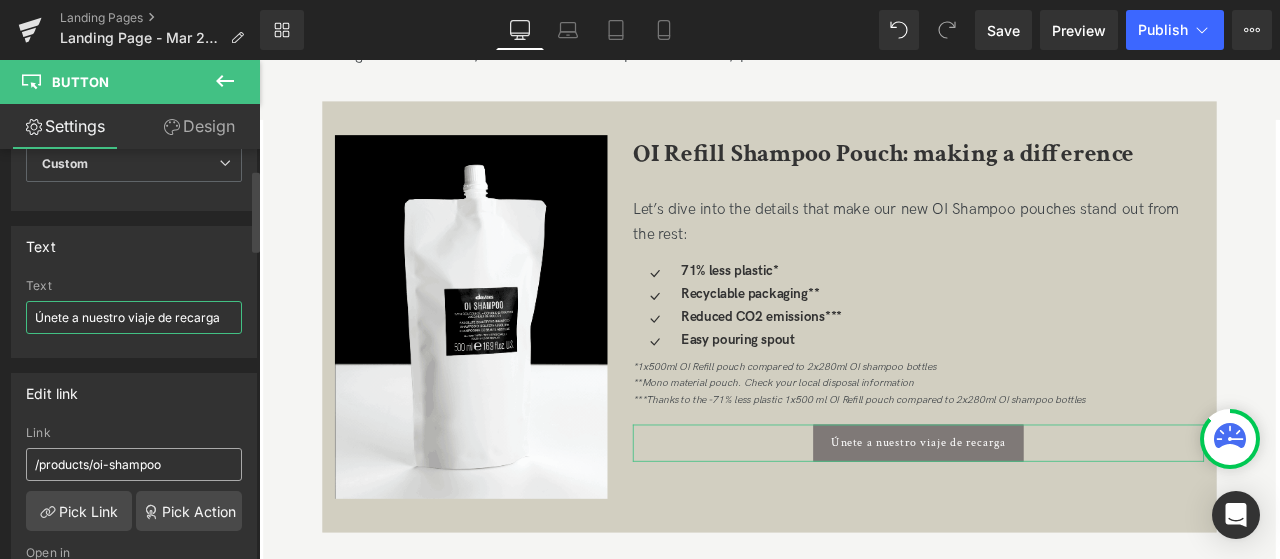 type on "Únete a nuestro viaje de recarga" 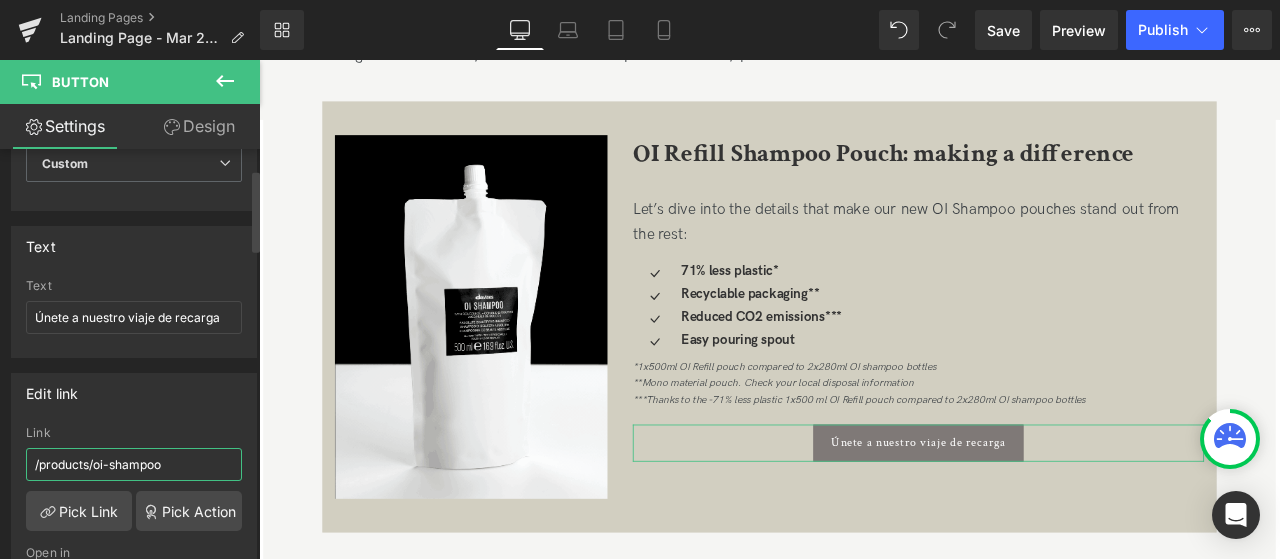 click on "/products/oi-shampoo" at bounding box center (134, 464) 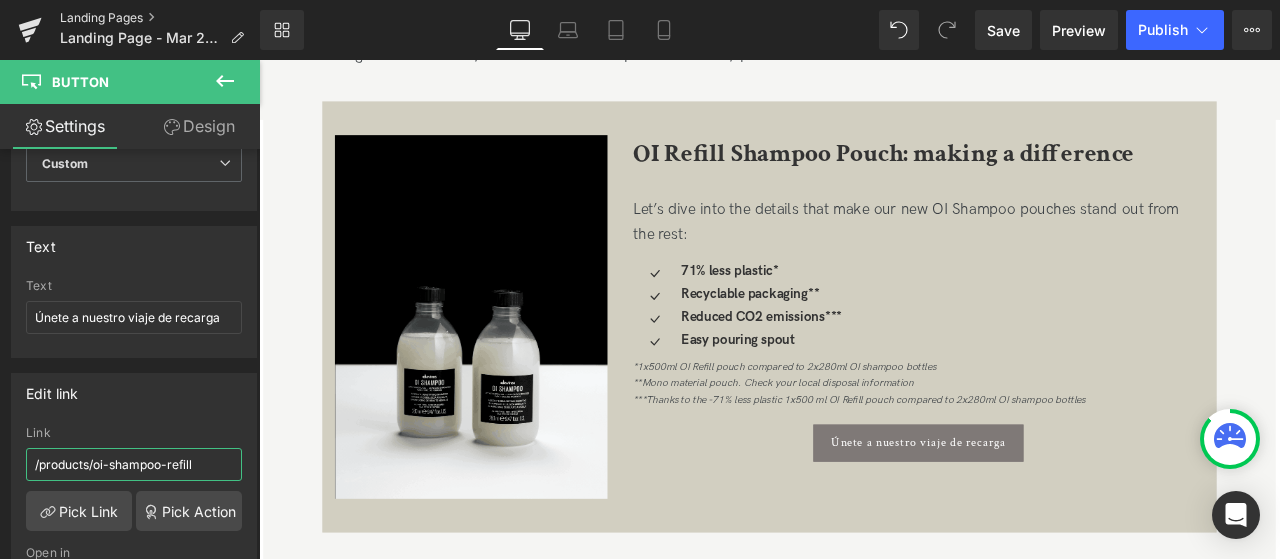type on "/products/oi-shampoo-refill" 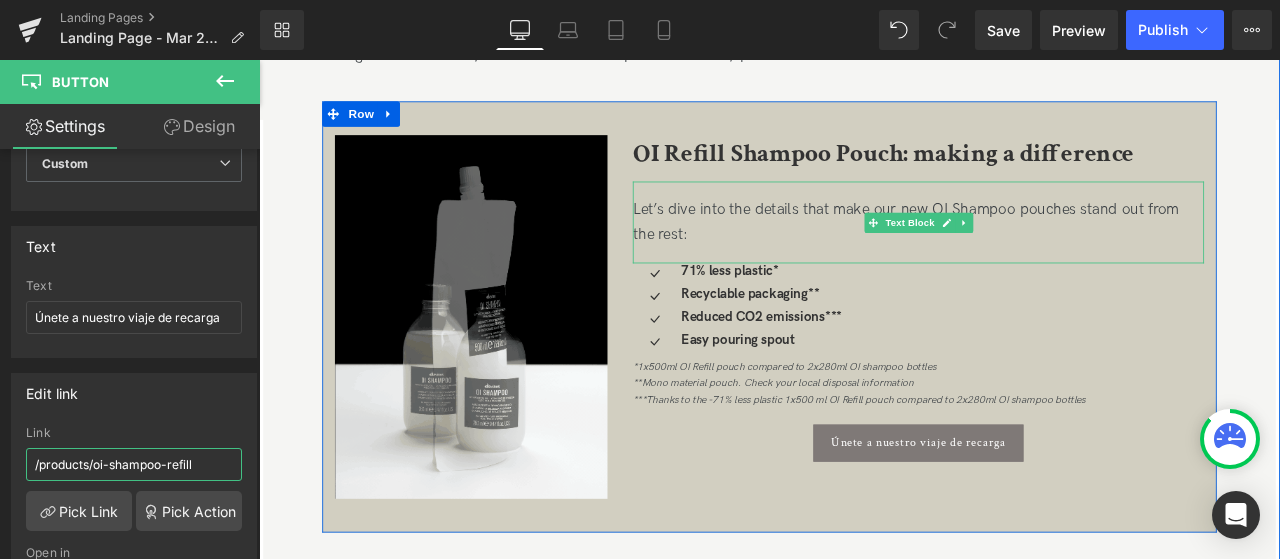 scroll, scrollTop: 300, scrollLeft: 0, axis: vertical 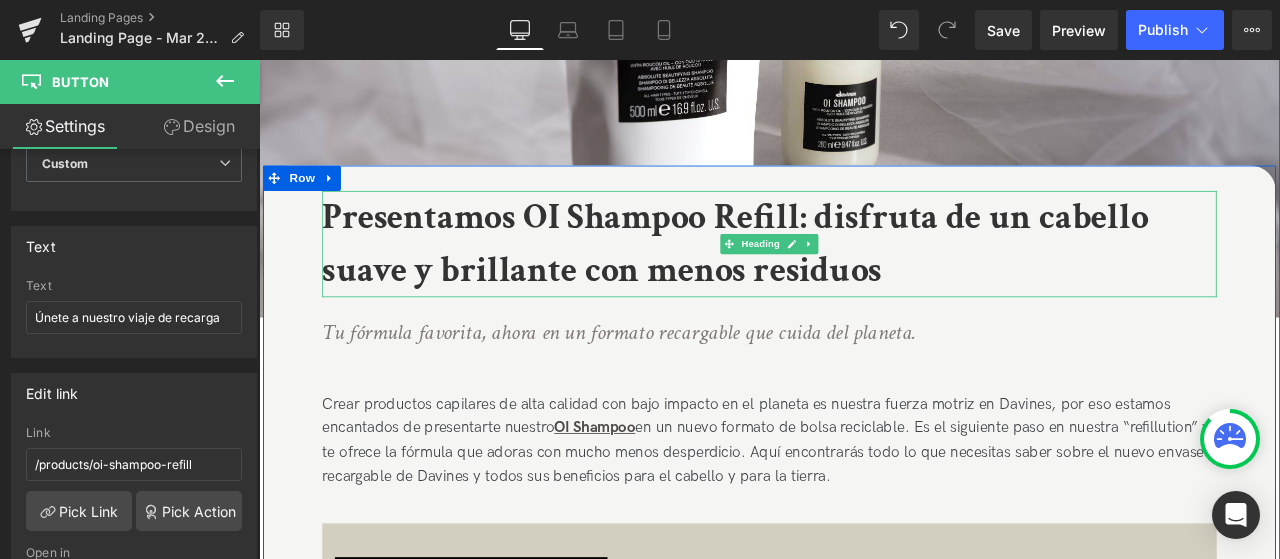 click on "Presentamos OI Shampoo Refill: disfruta de un cabello suave y brillante con menos residuos" at bounding box center (823, 278) 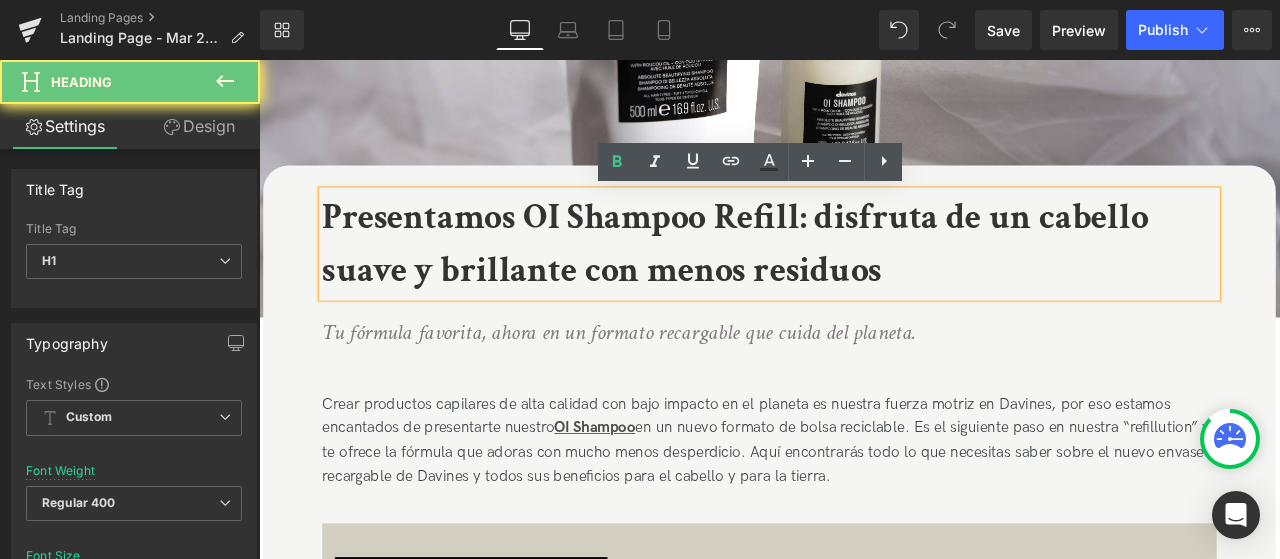 click on "Presentamos OI Shampoo Refill: disfruta de un cabello suave y brillante con menos residuos" at bounding box center [823, 278] 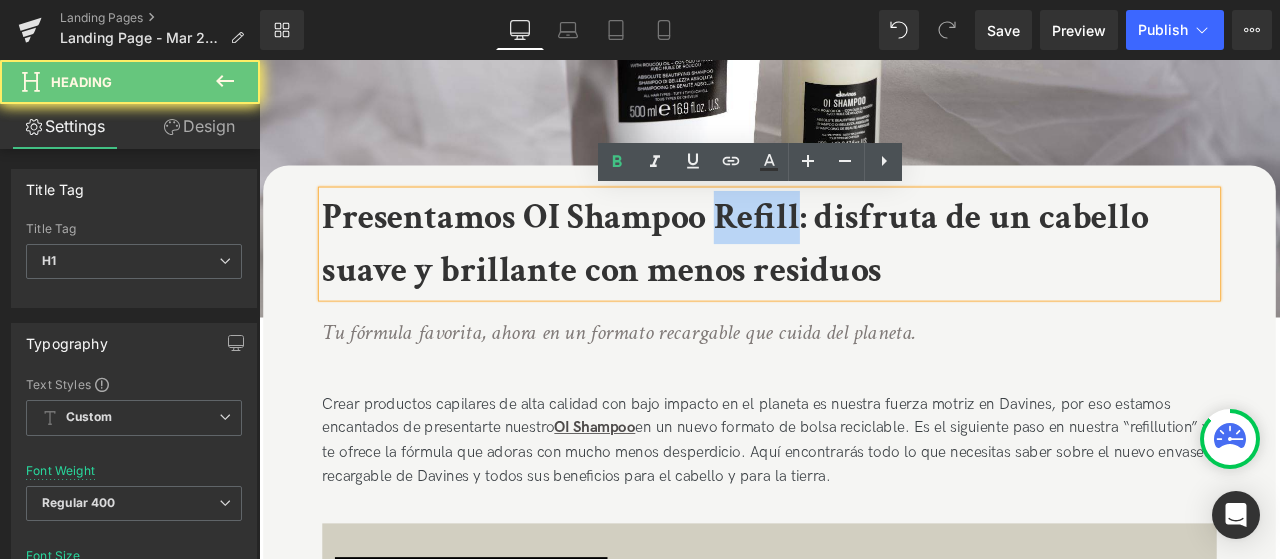 click on "Presentamos OI Shampoo Refill: disfruta de un cabello suave y brillante con menos residuos" at bounding box center (823, 278) 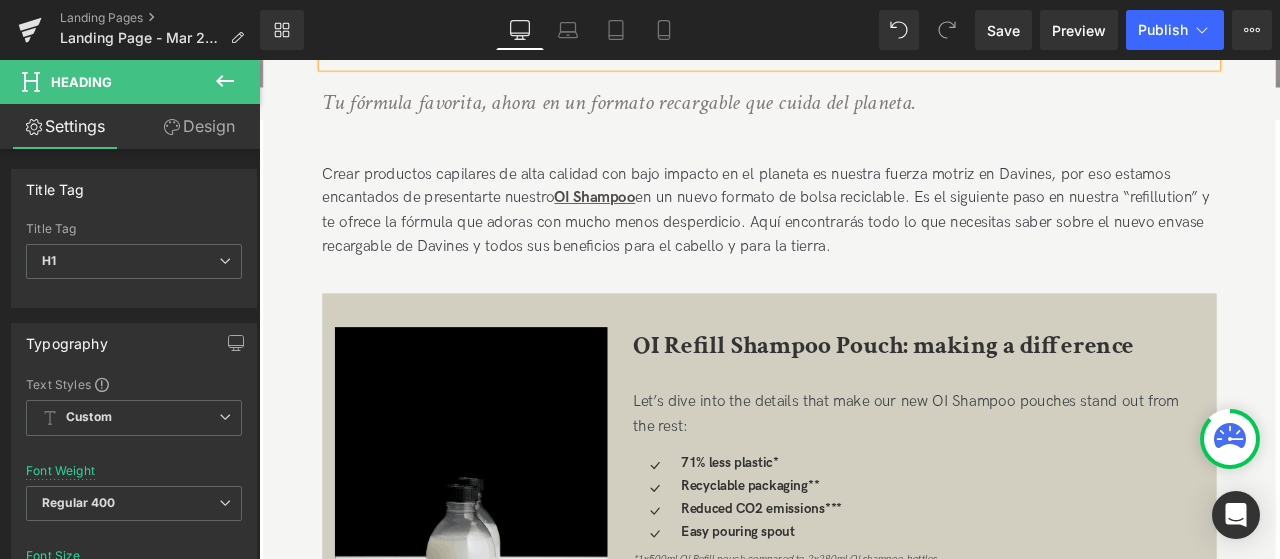 scroll, scrollTop: 800, scrollLeft: 0, axis: vertical 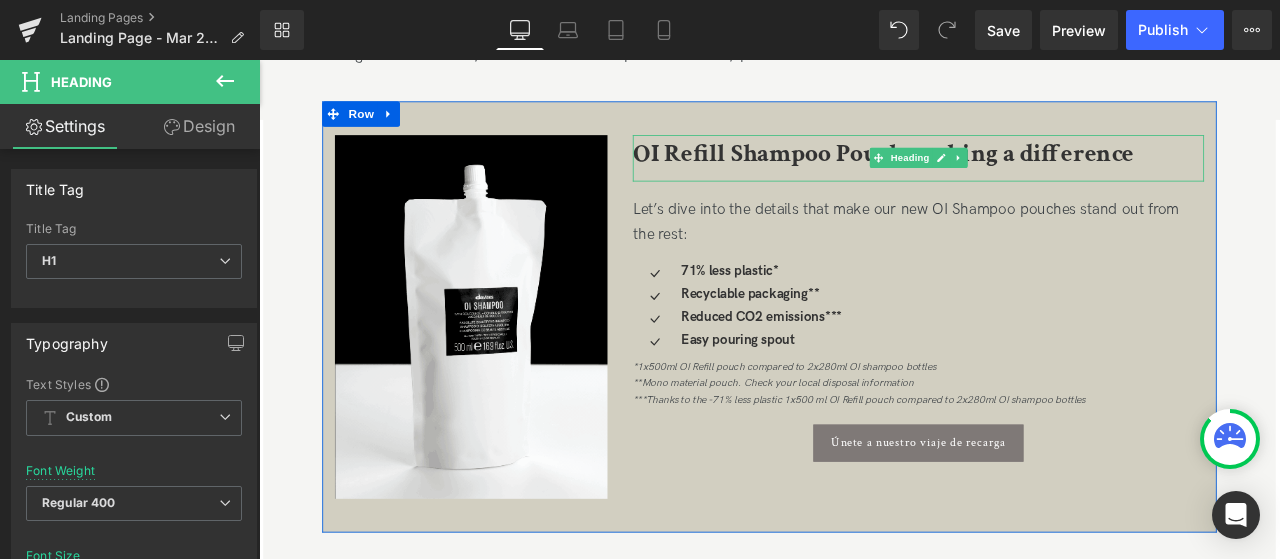 click on "OI Refill Shampoo Pouch: making a difference" at bounding box center [999, 171] 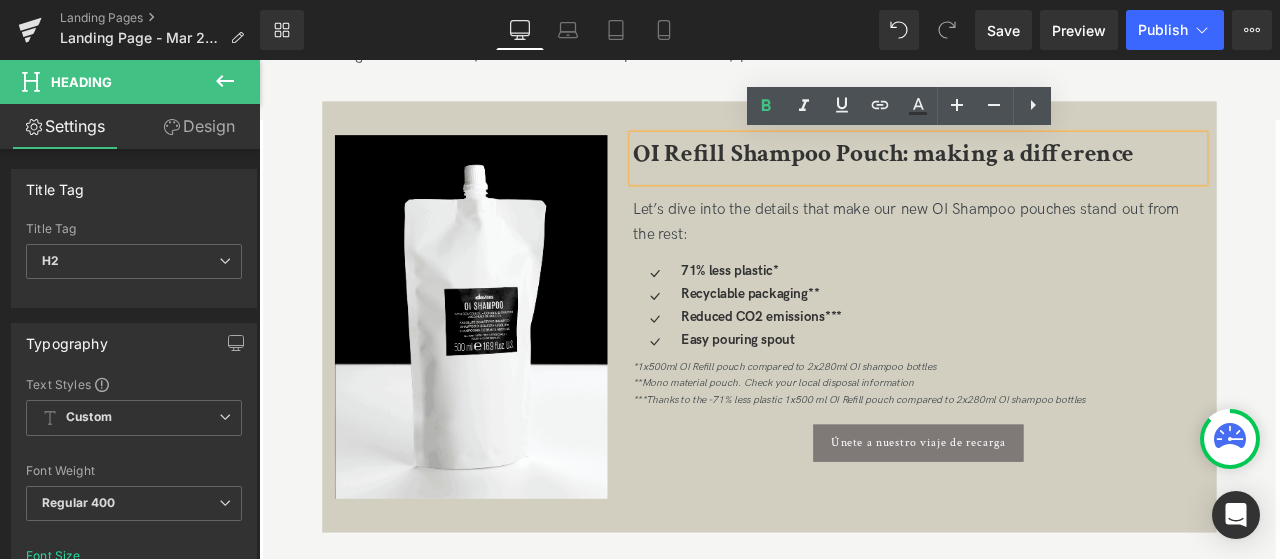 click on "OI Refill Shampoo Pouch: making a difference" at bounding box center [999, 171] 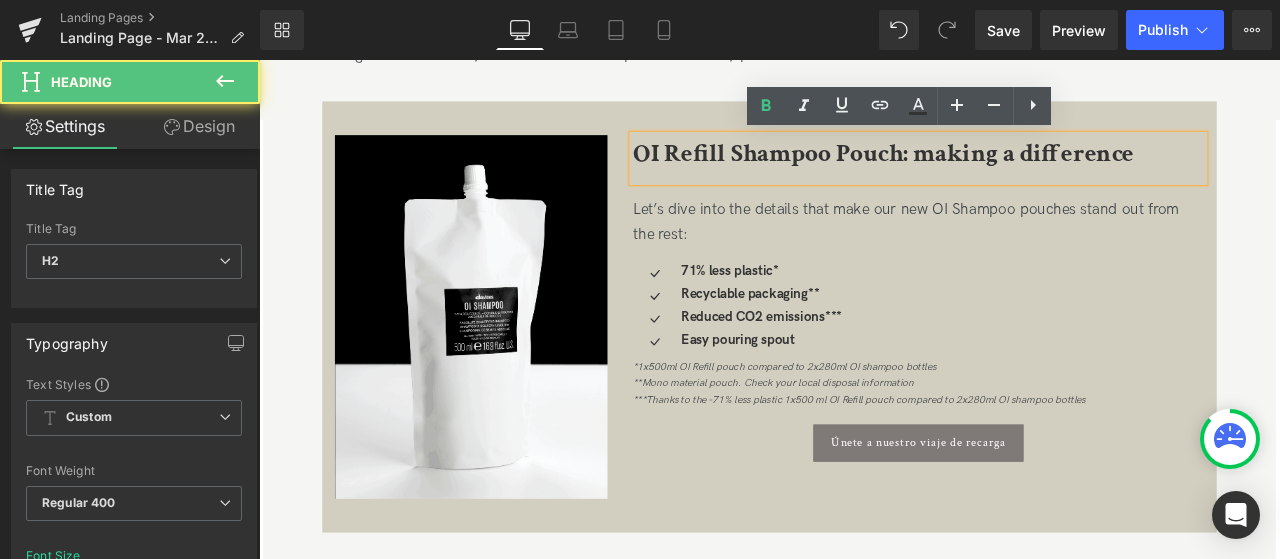click on "OI Refill Shampoo Pouch: making a difference" at bounding box center [999, 171] 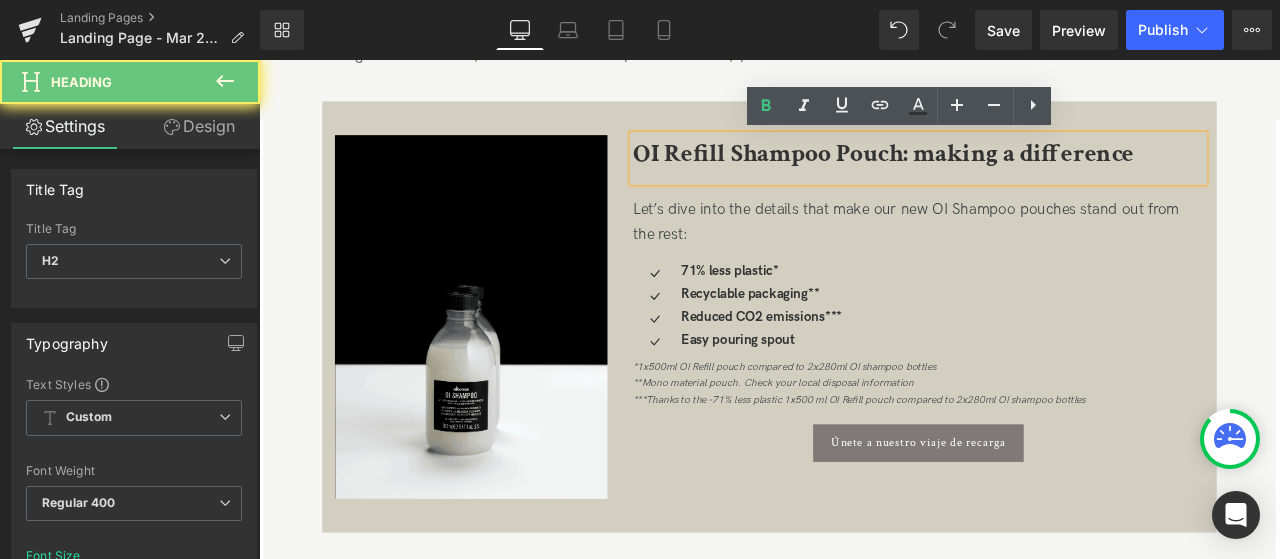 click on "OI Refill Shampoo Pouch: making a difference" at bounding box center [999, 171] 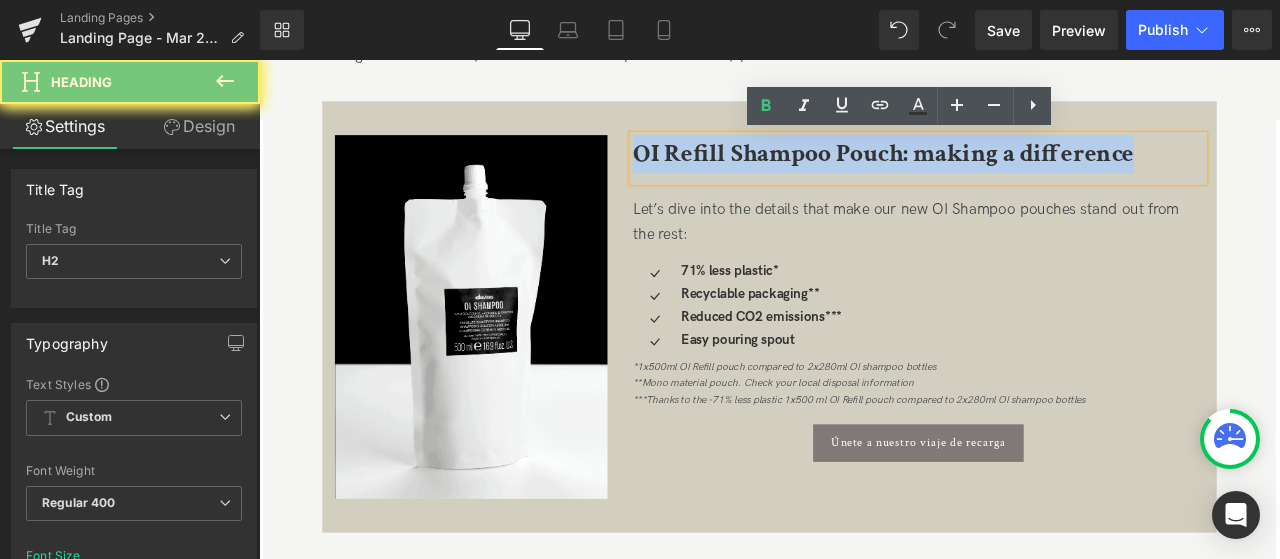 click on "OI Refill Shampoo Pouch: making a difference" at bounding box center (999, 171) 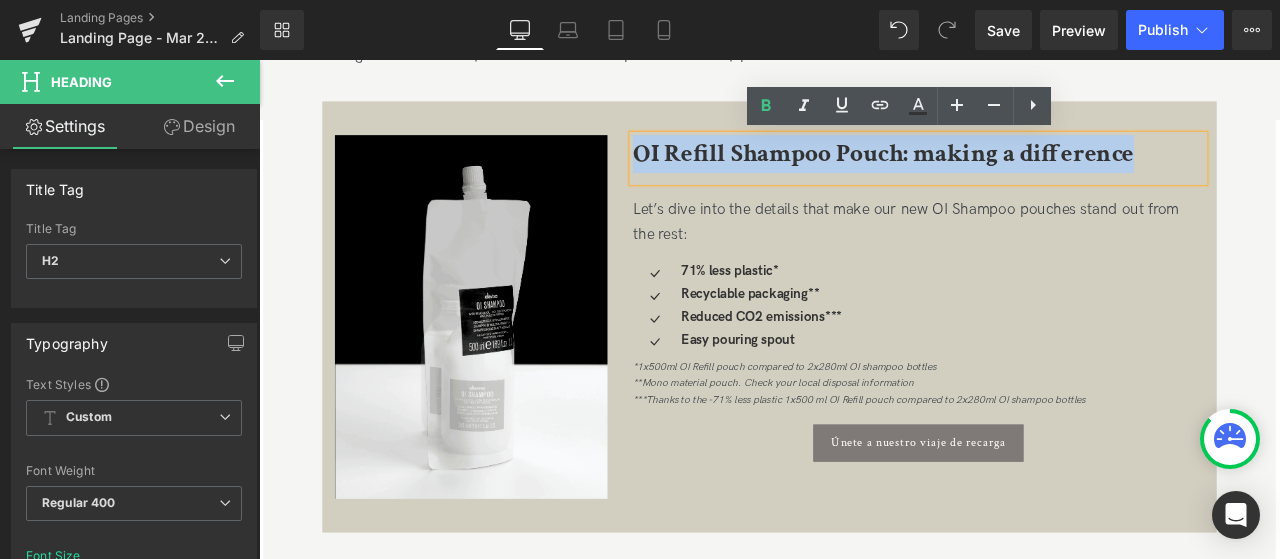 click on "OI Refill Shampoo Pouch: making a difference" at bounding box center [999, 171] 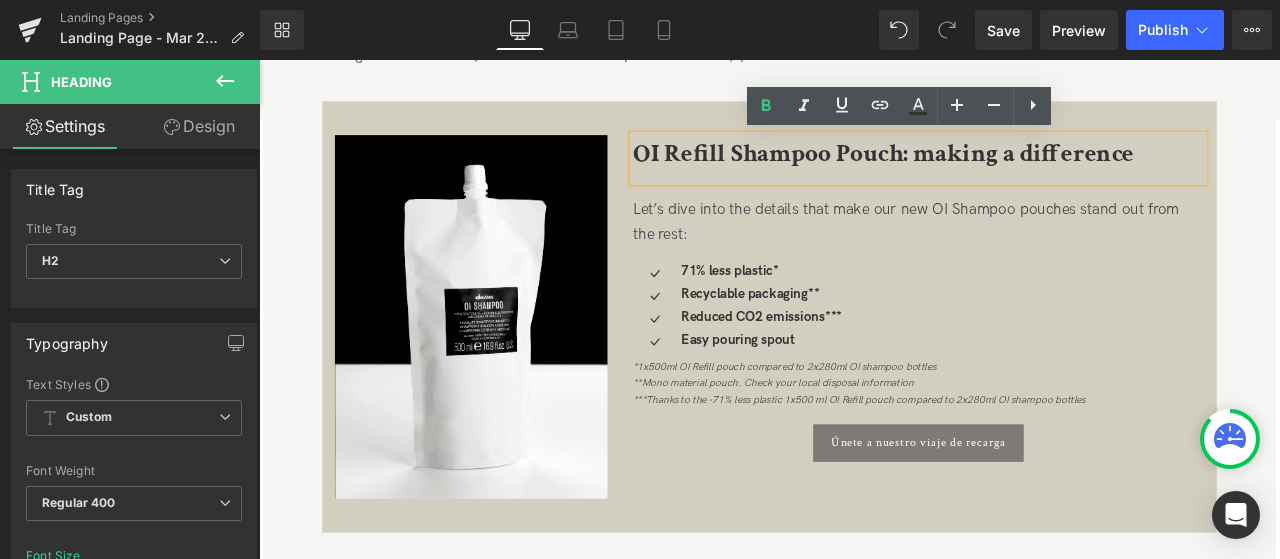 click on "OI Refill Shampoo Pouch: making a difference" at bounding box center (999, 171) 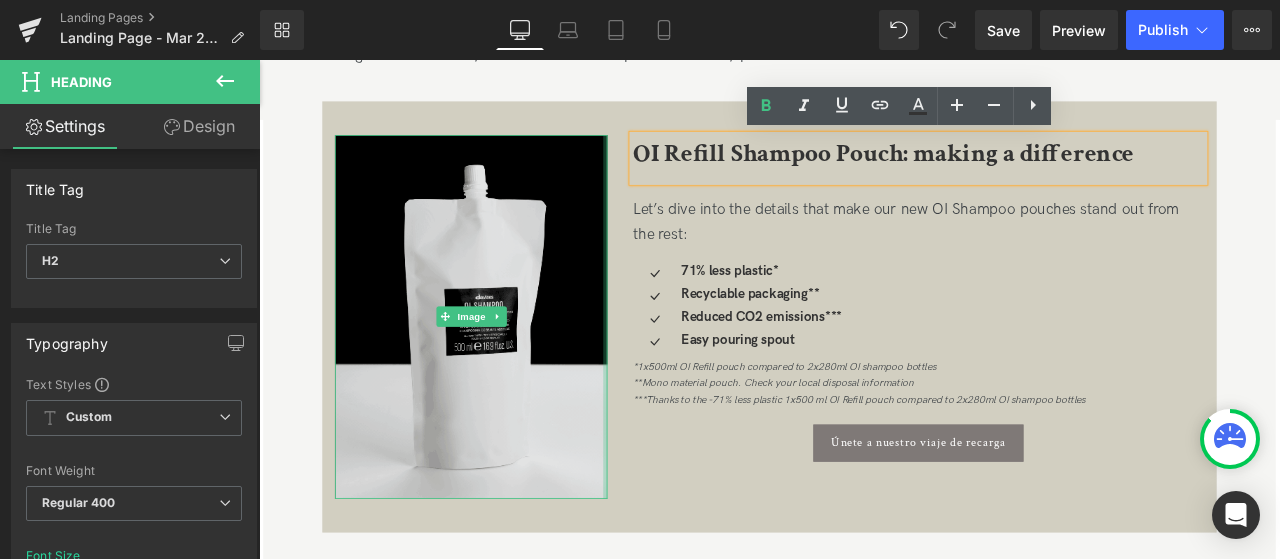 type 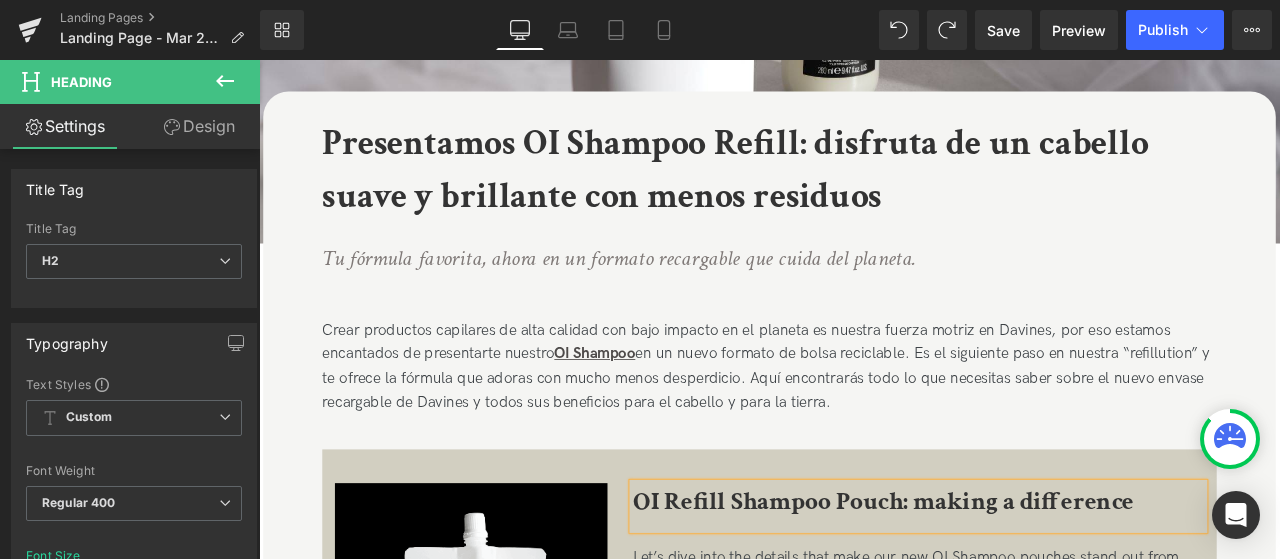 scroll, scrollTop: 485, scrollLeft: 0, axis: vertical 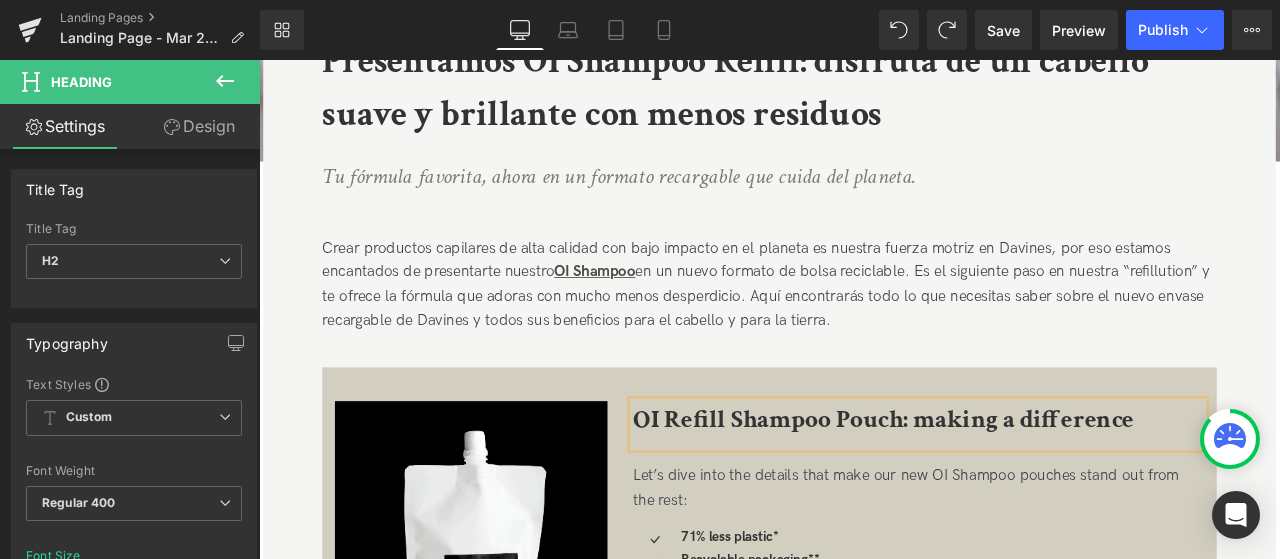 click on "OI Refill Shampoo Pouch: making a difference" at bounding box center [999, 486] 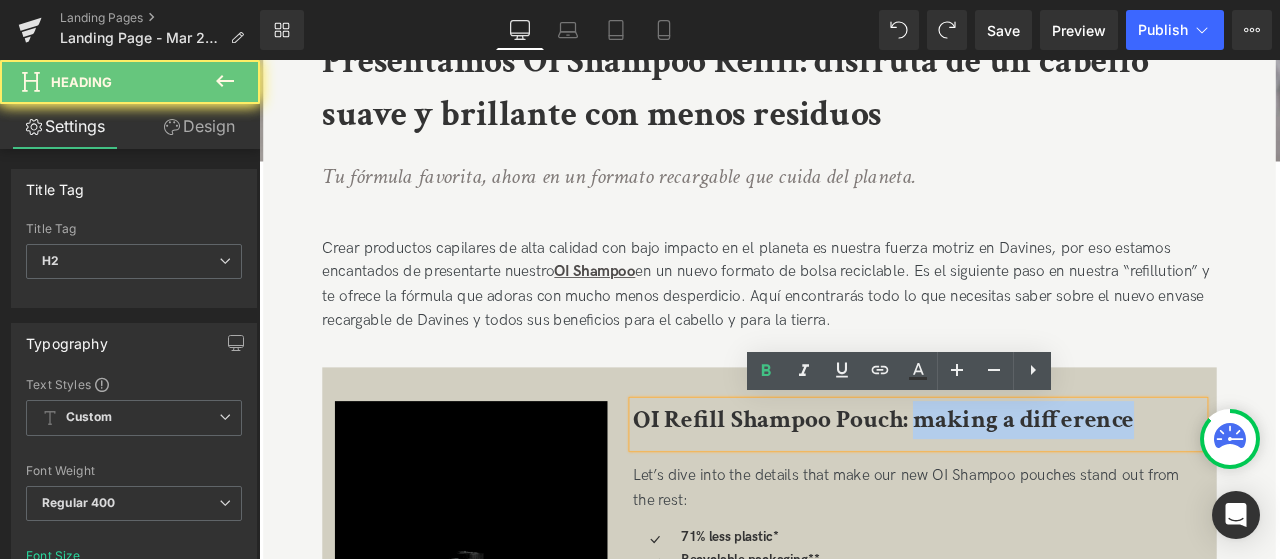 drag, startPoint x: 1033, startPoint y: 487, endPoint x: 1356, endPoint y: 494, distance: 323.07584 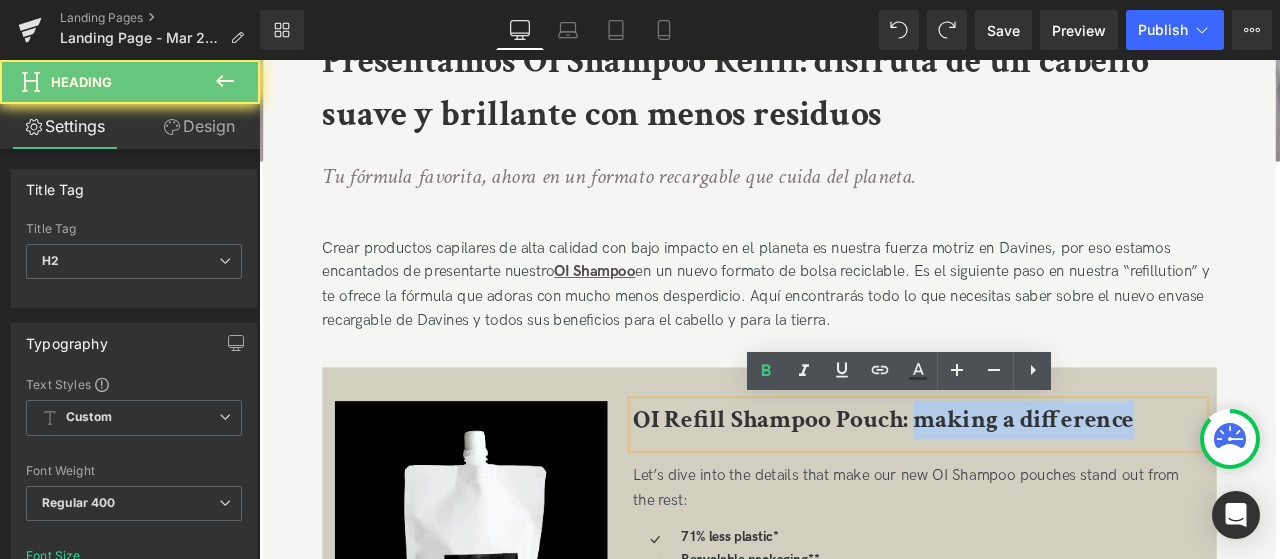 click on "OI Refill Shampoo Pouch: making a difference" at bounding box center [1040, 486] 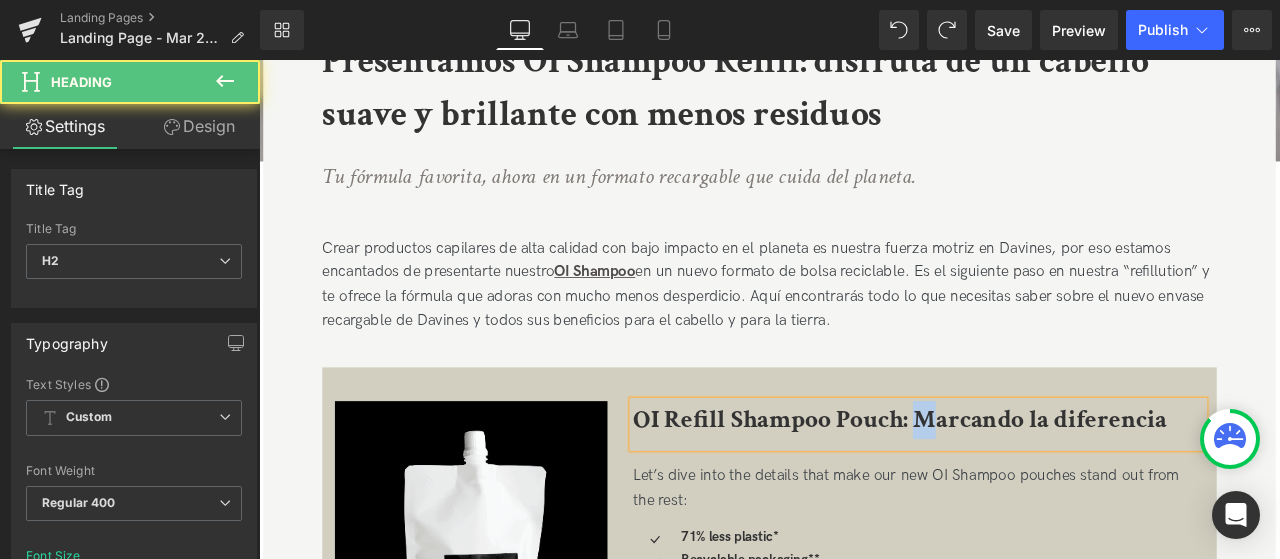 drag, startPoint x: 1051, startPoint y: 484, endPoint x: 1034, endPoint y: 484, distance: 17 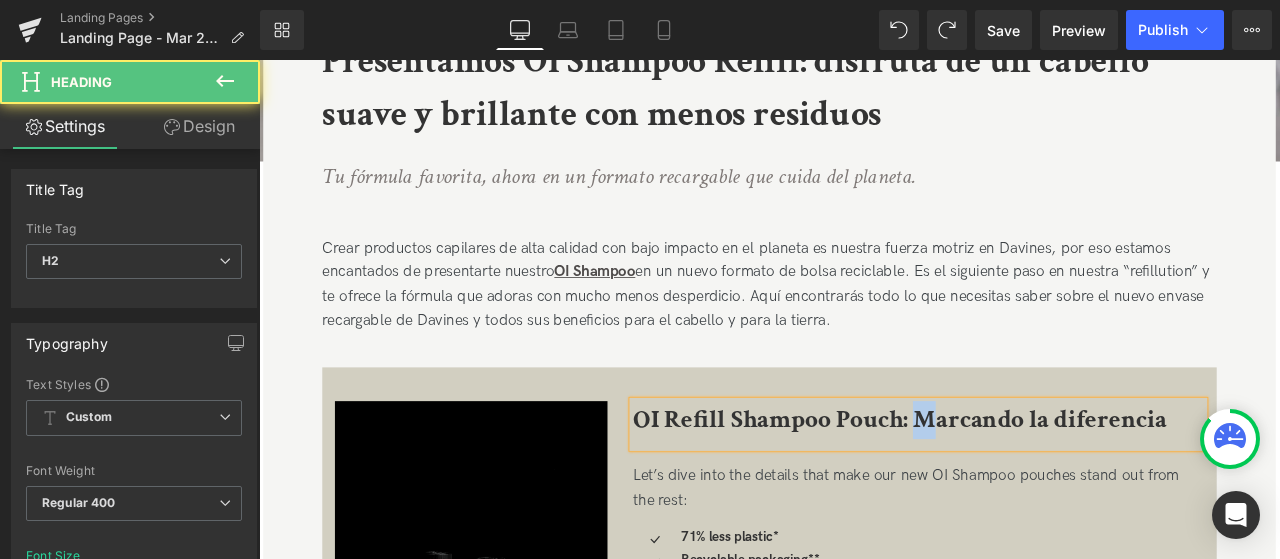 click on "OI Refill Shampoo Pouch: Marcando la diferencia" at bounding box center (1018, 486) 